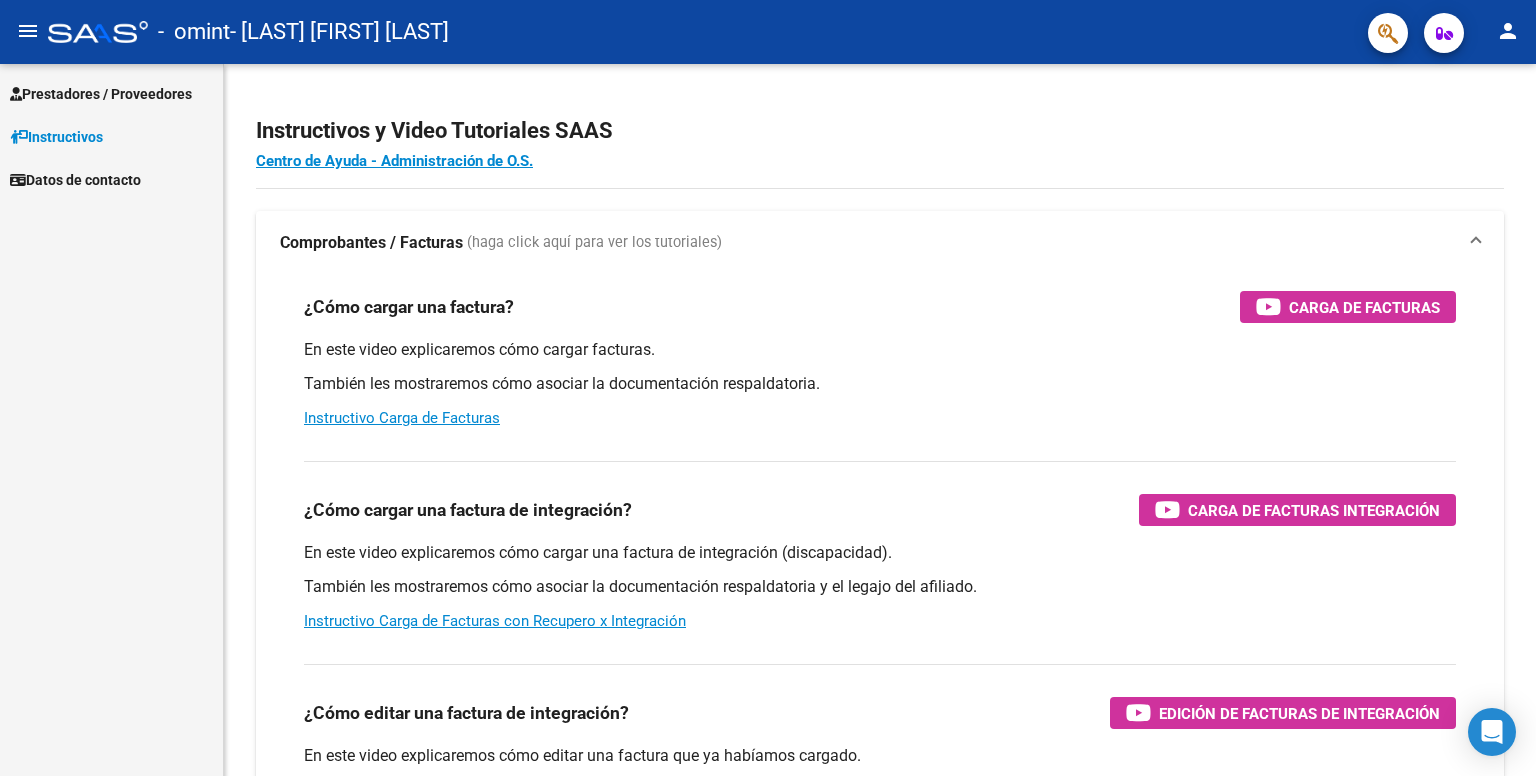 scroll, scrollTop: 0, scrollLeft: 0, axis: both 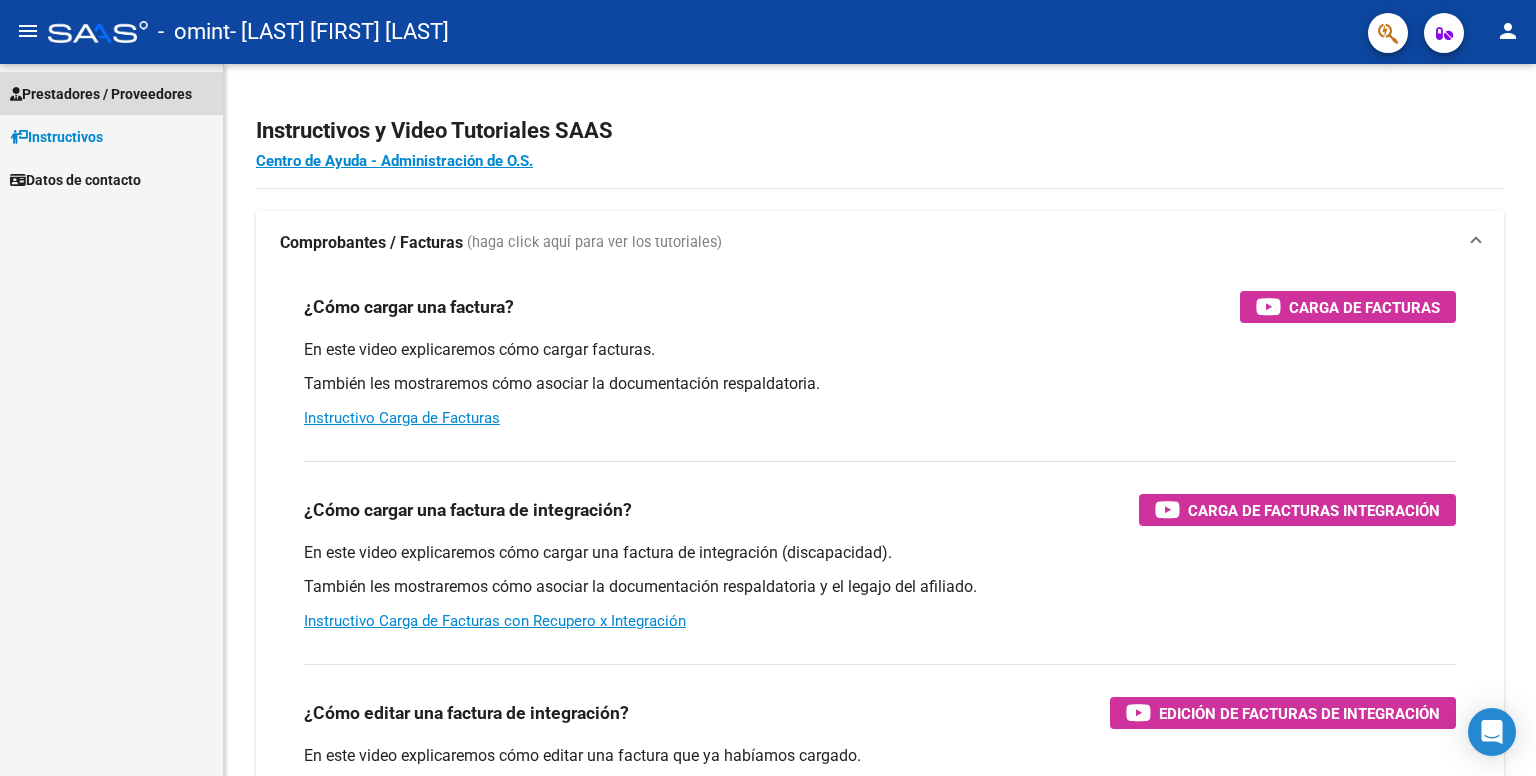 click on "Prestadores / Proveedores" at bounding box center [101, 94] 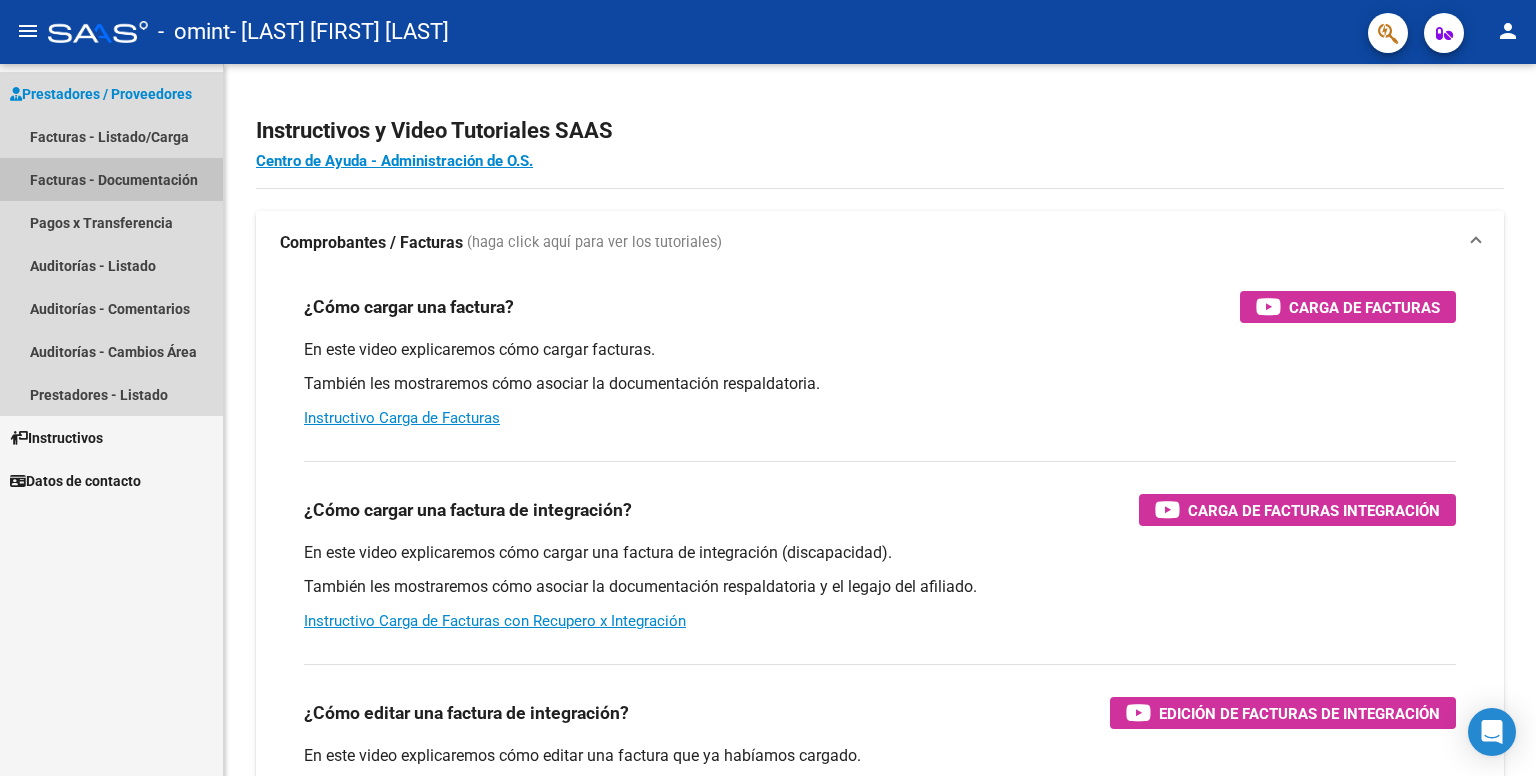 click on "Facturas - Documentación" at bounding box center [111, 179] 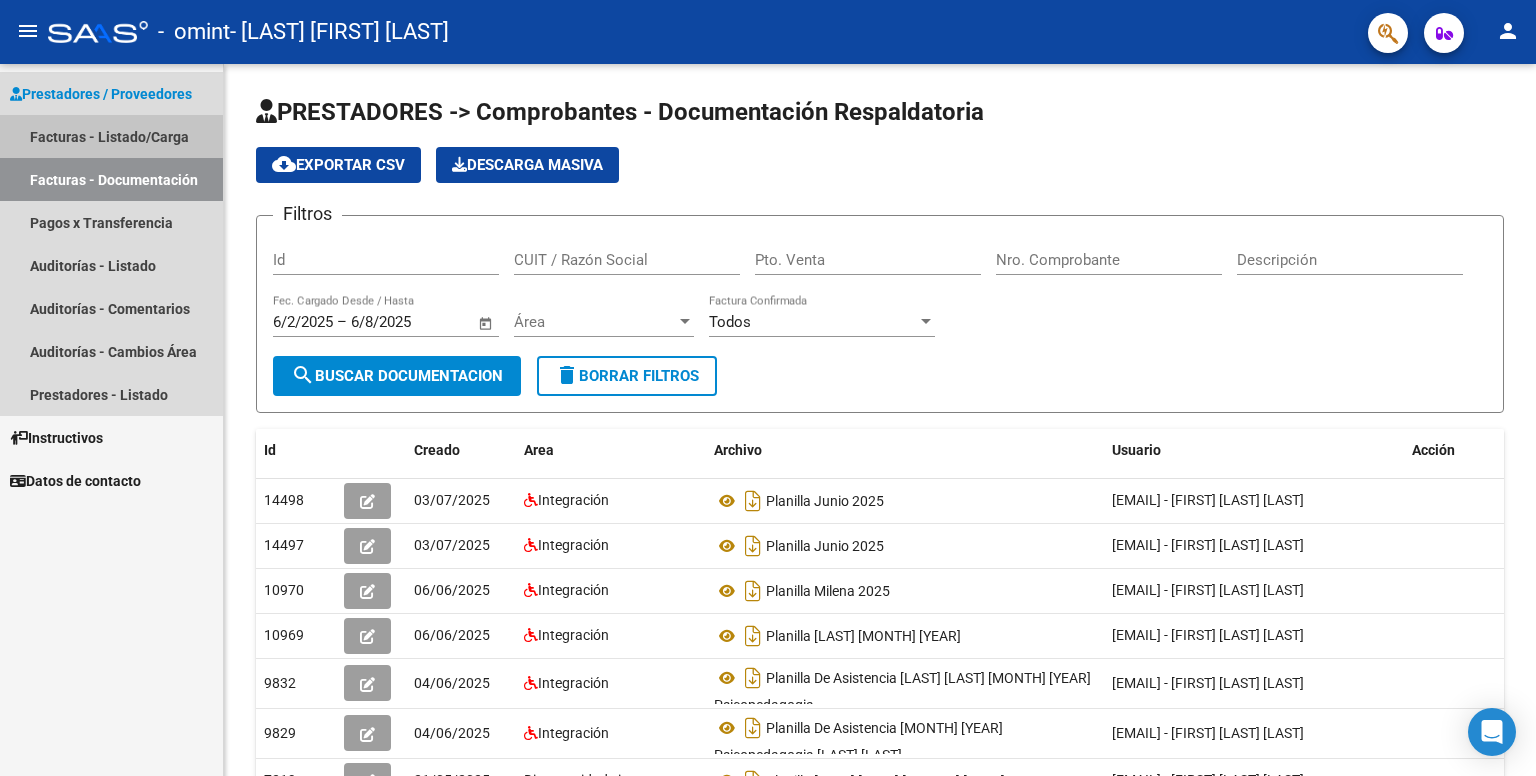 click on "Facturas - Listado/Carga" at bounding box center (111, 136) 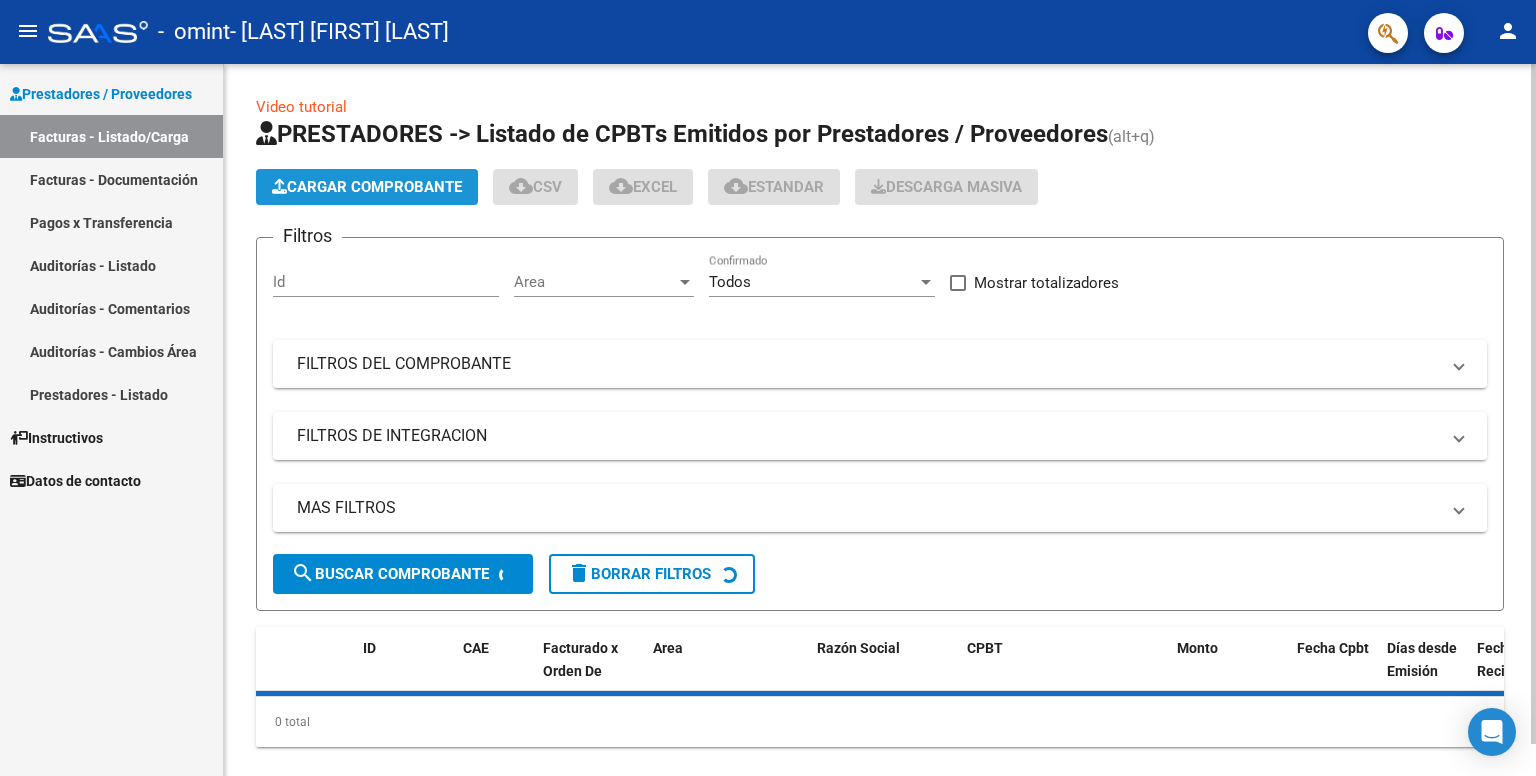 click on "Cargar Comprobante" 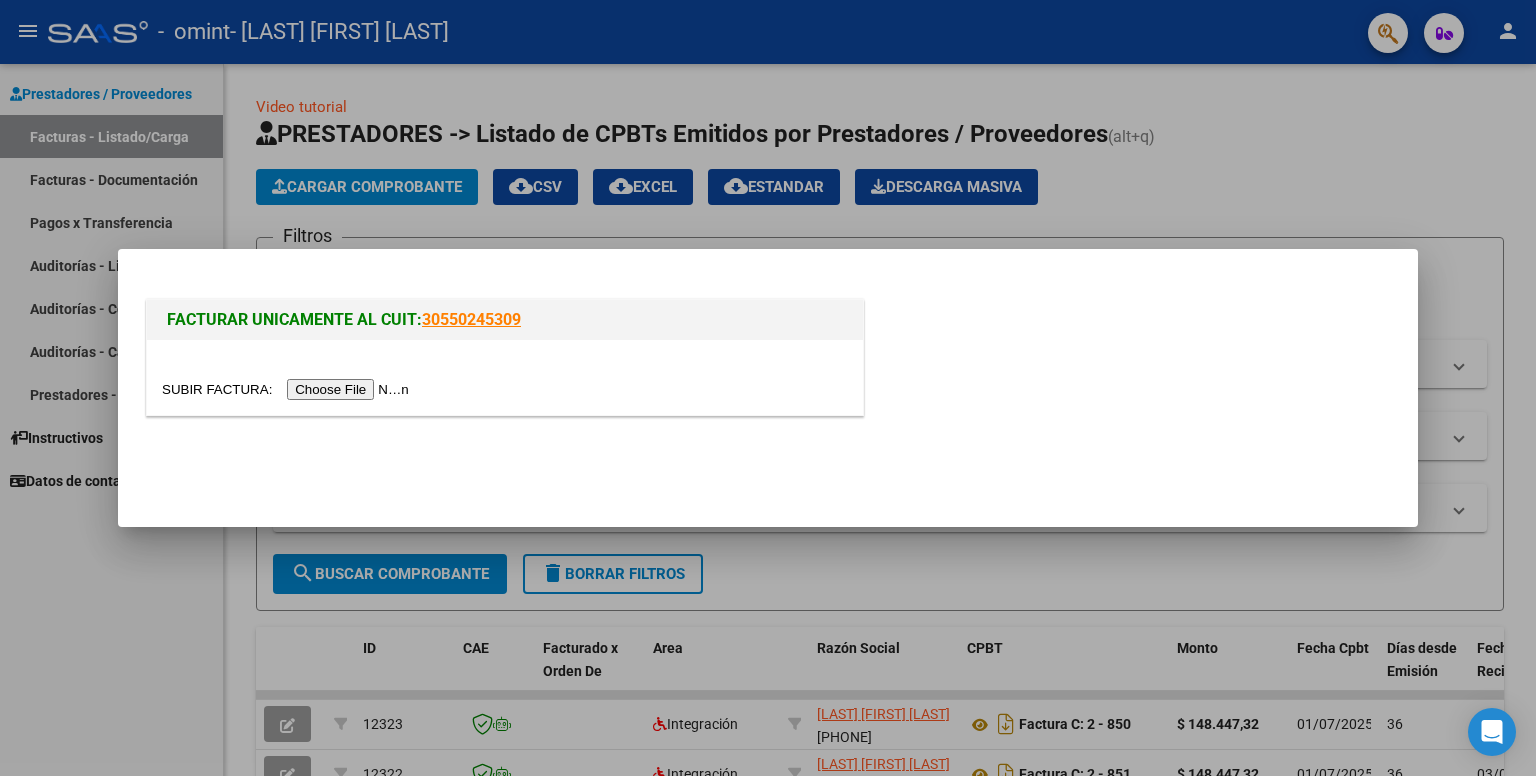 click at bounding box center (288, 389) 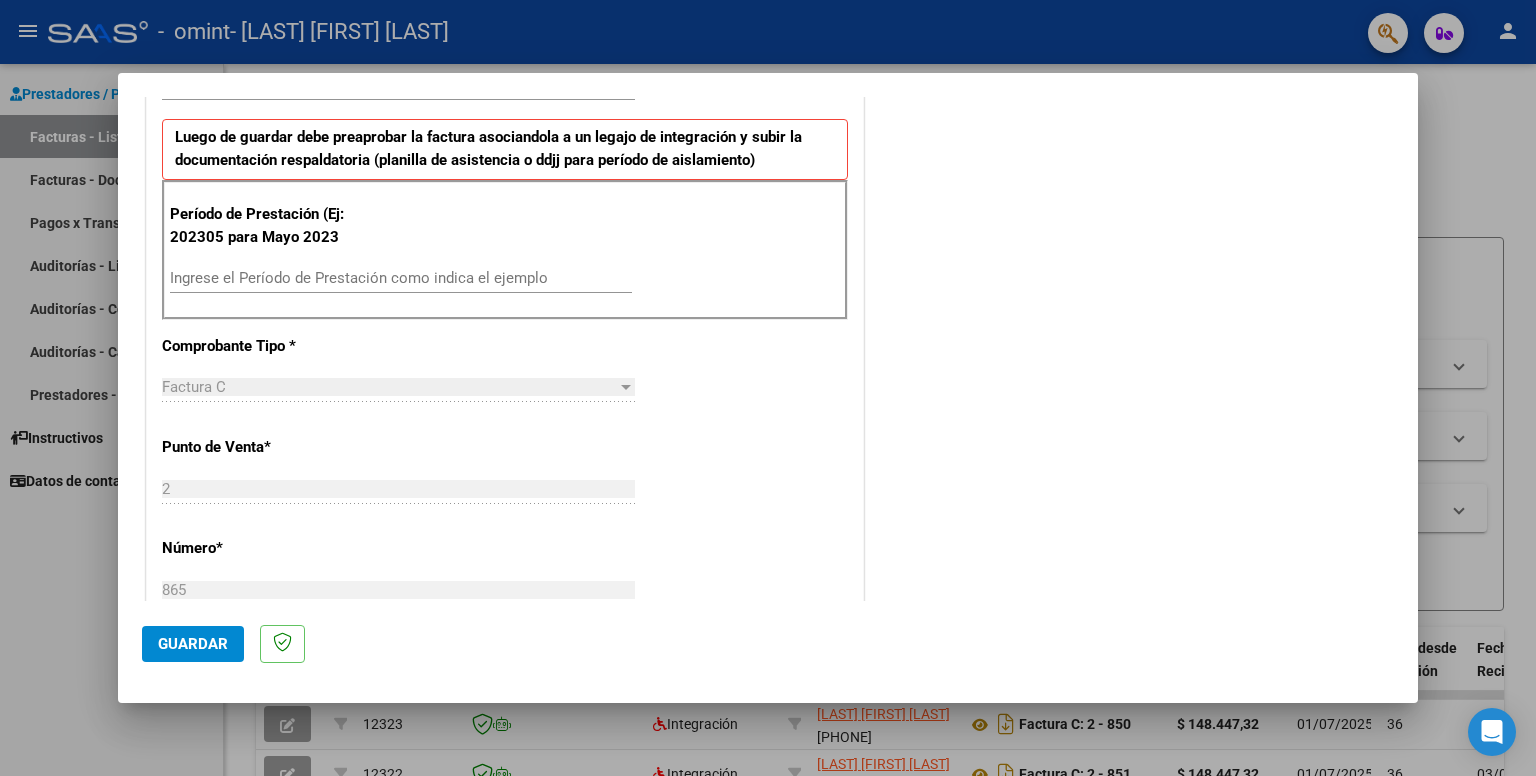 scroll, scrollTop: 500, scrollLeft: 0, axis: vertical 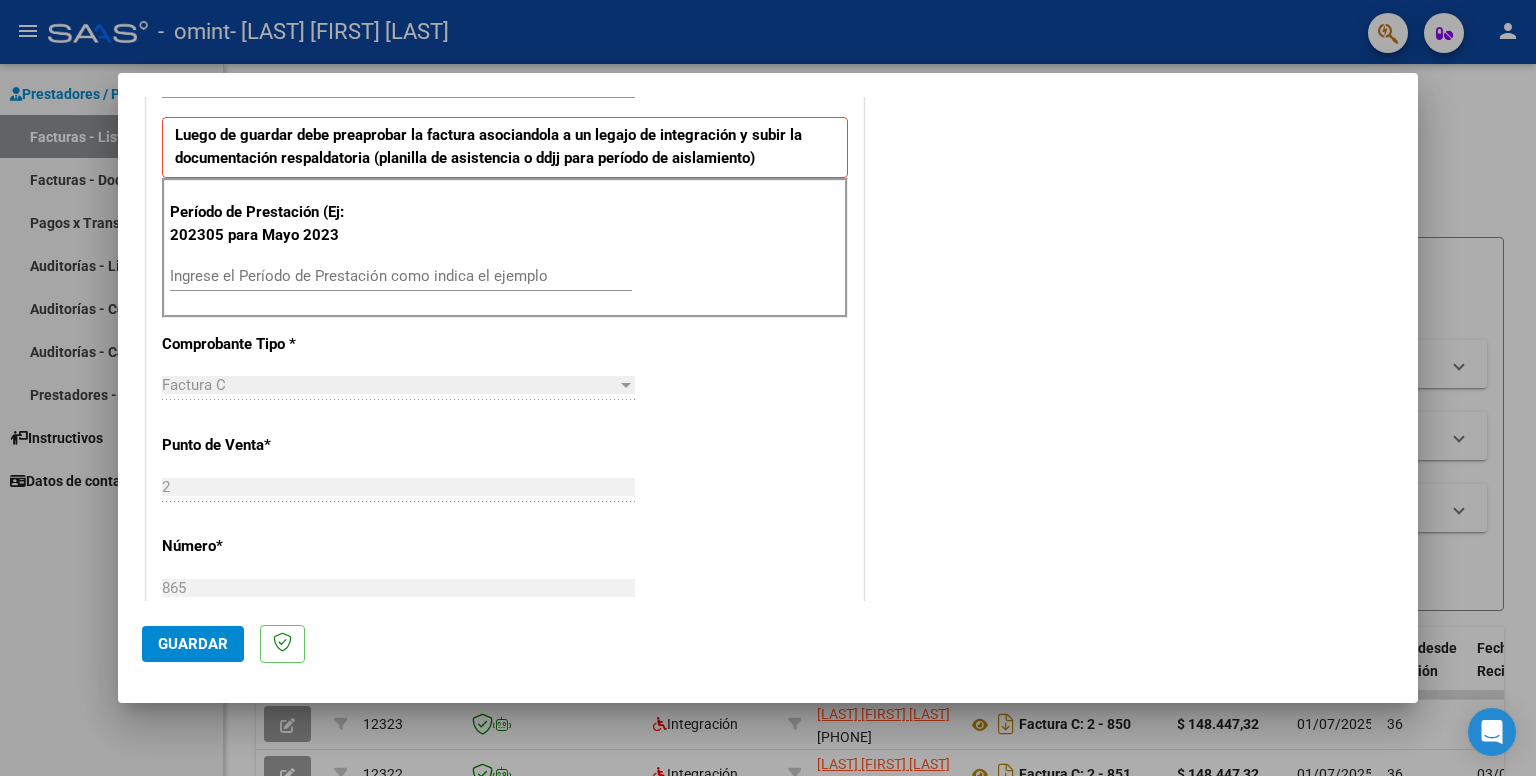 click on "Ingrese el Período de Prestación como indica el ejemplo" at bounding box center [401, 276] 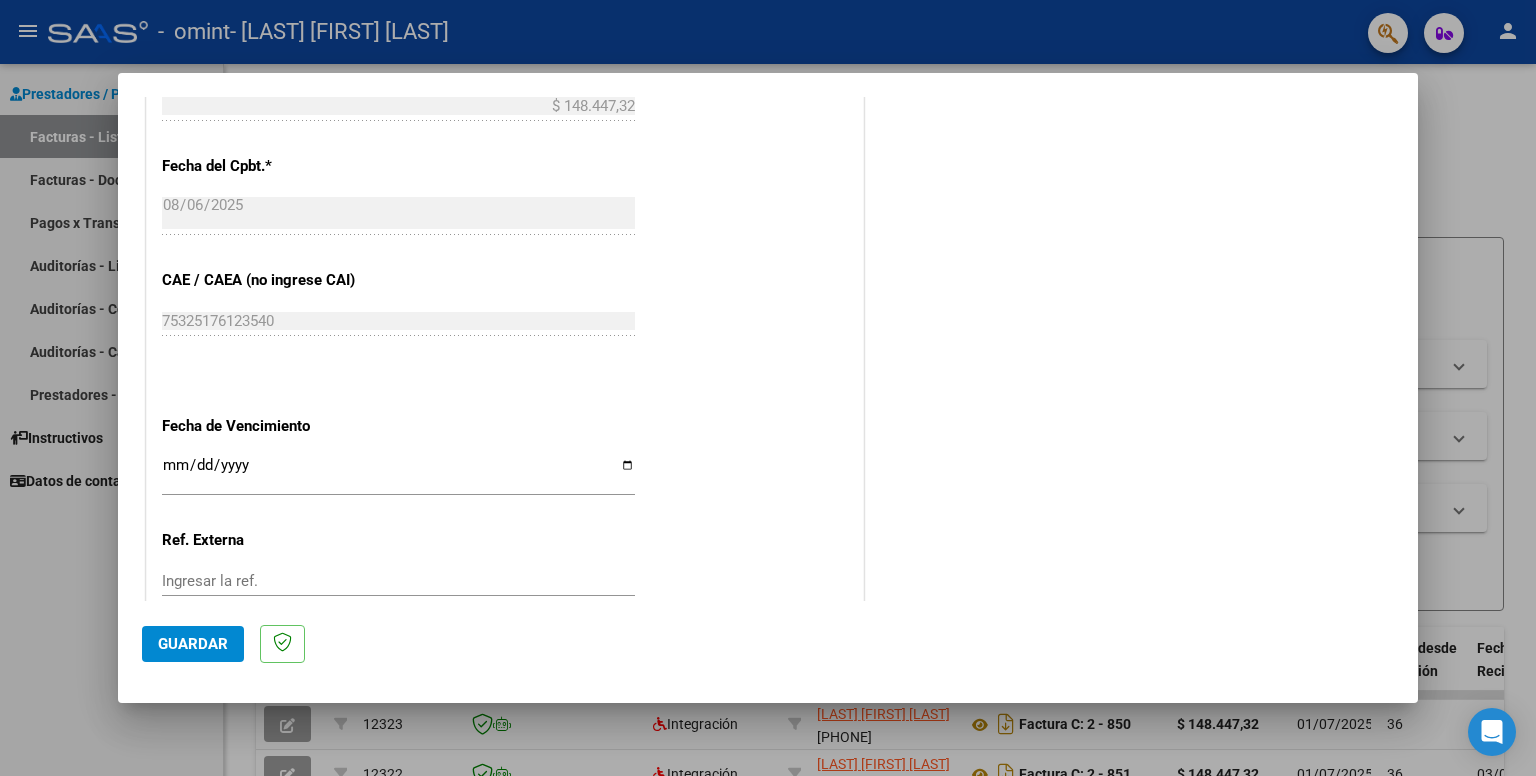 scroll, scrollTop: 1100, scrollLeft: 0, axis: vertical 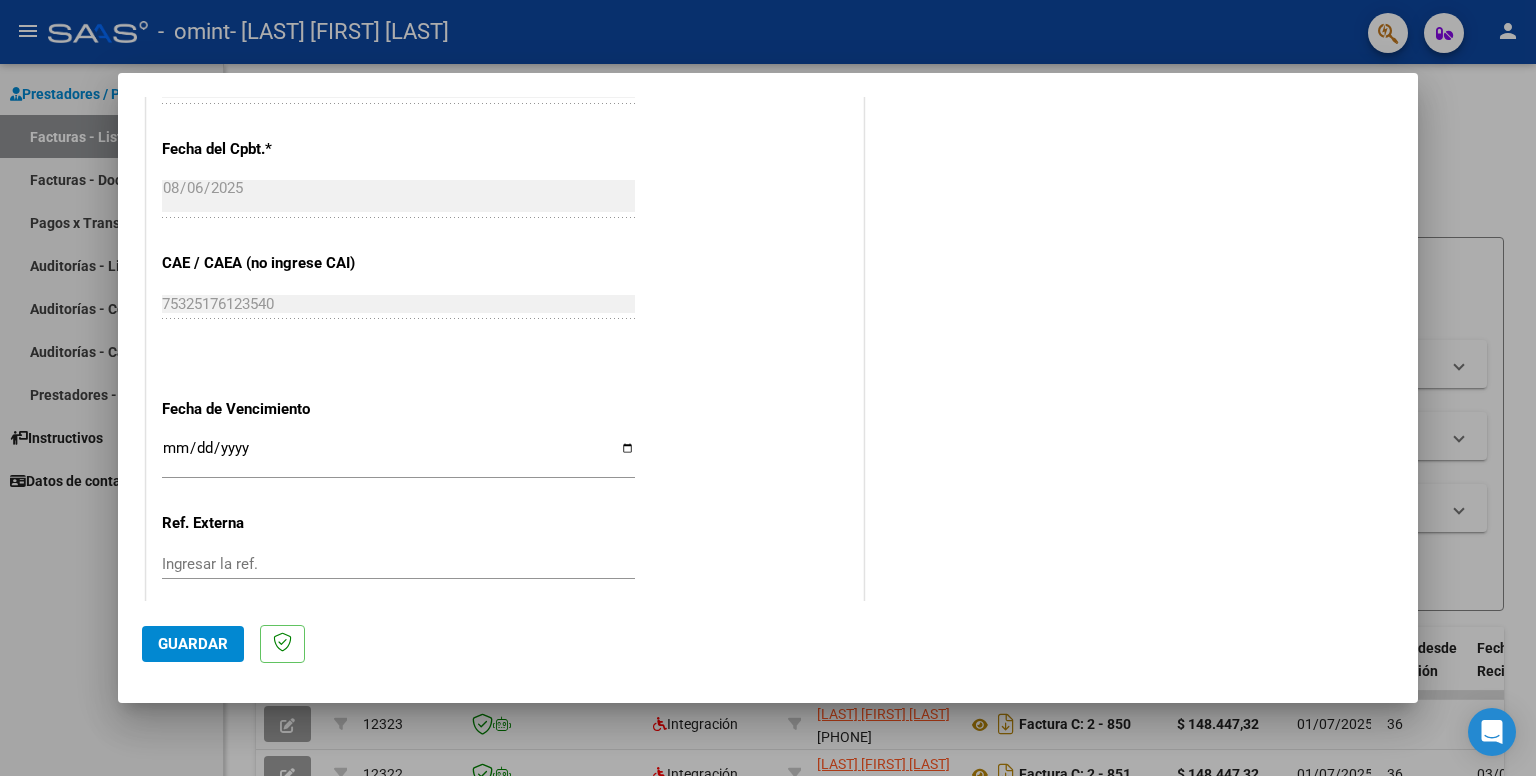 type on "202507" 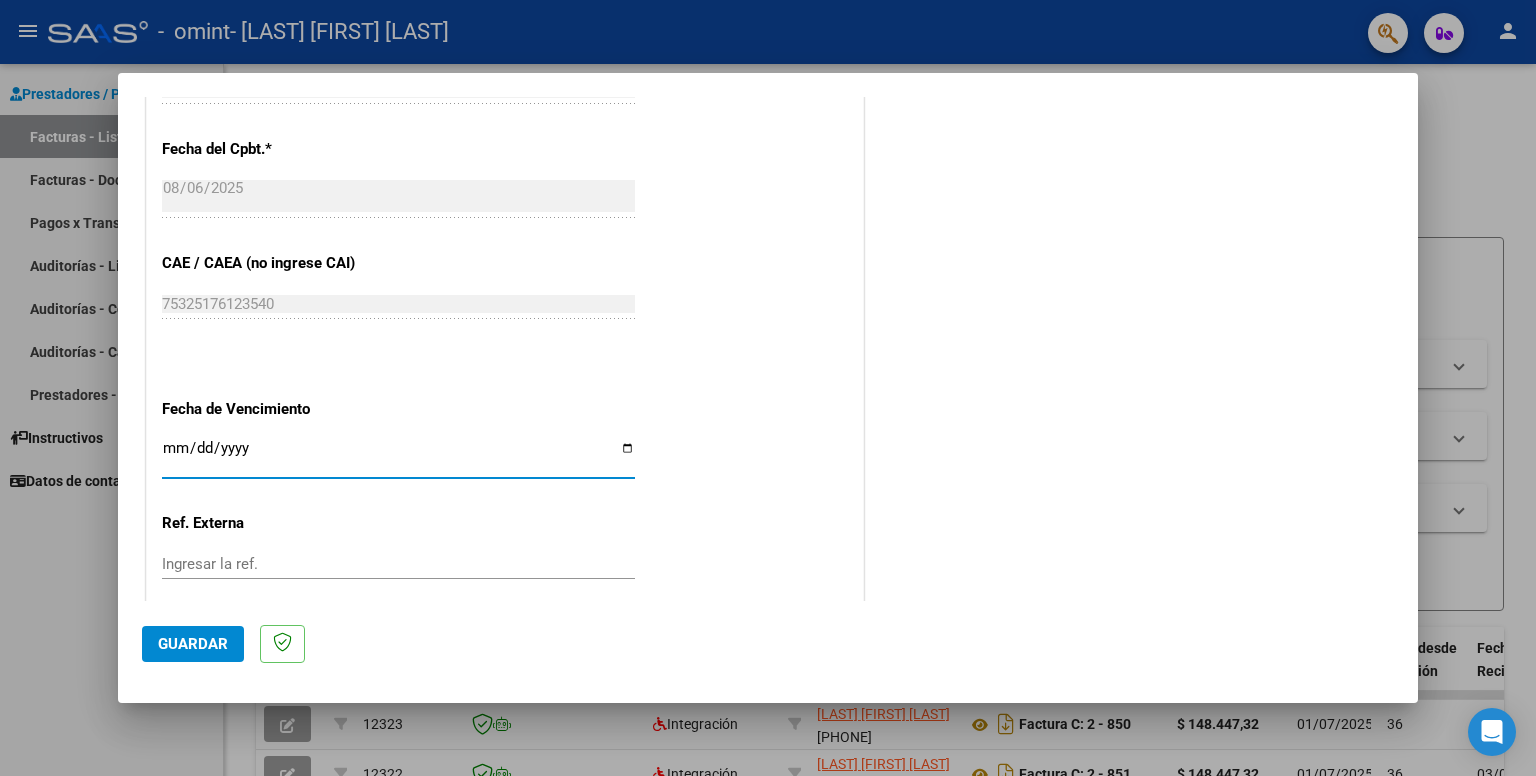 type on "2025-08-16" 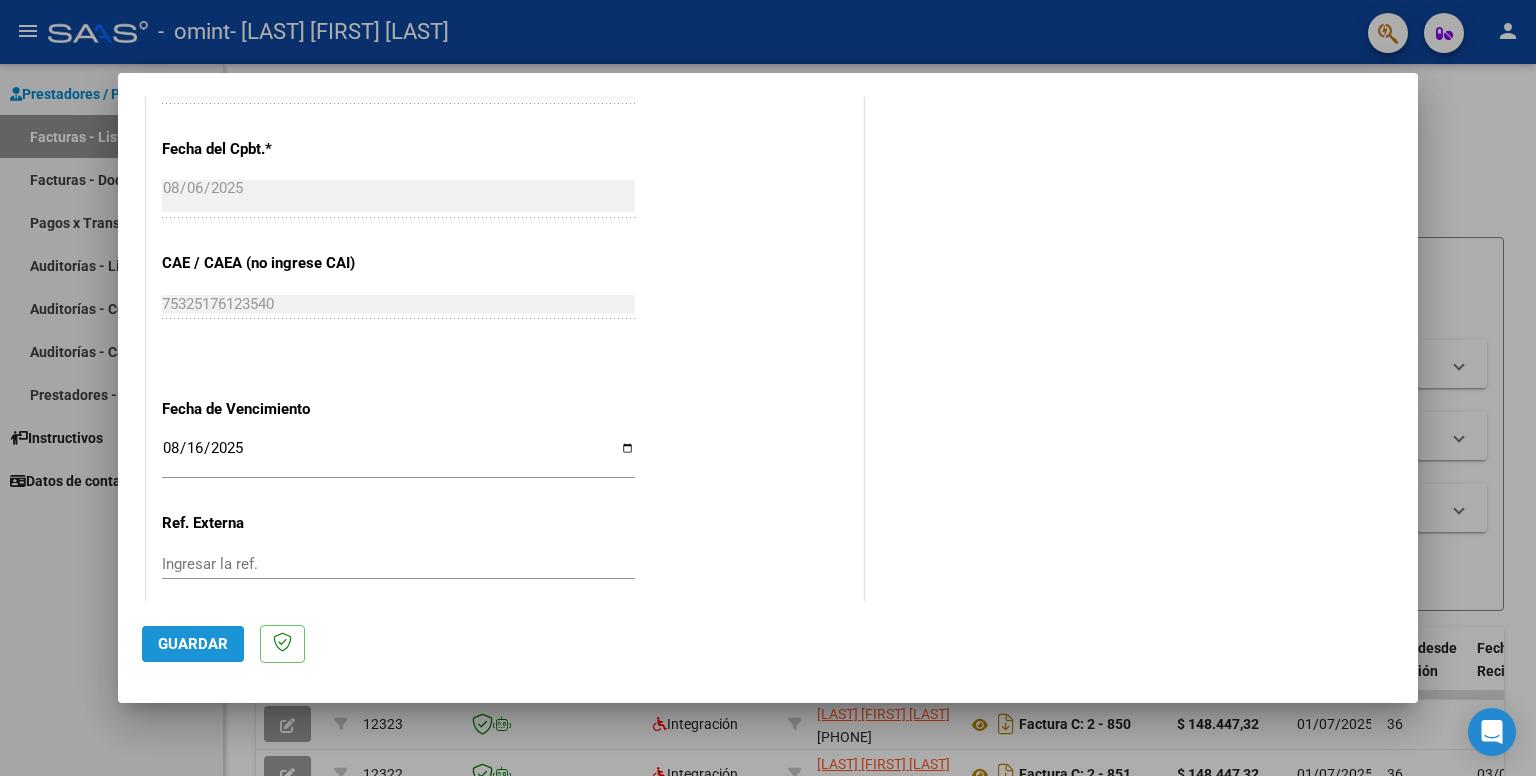 click on "Guardar" 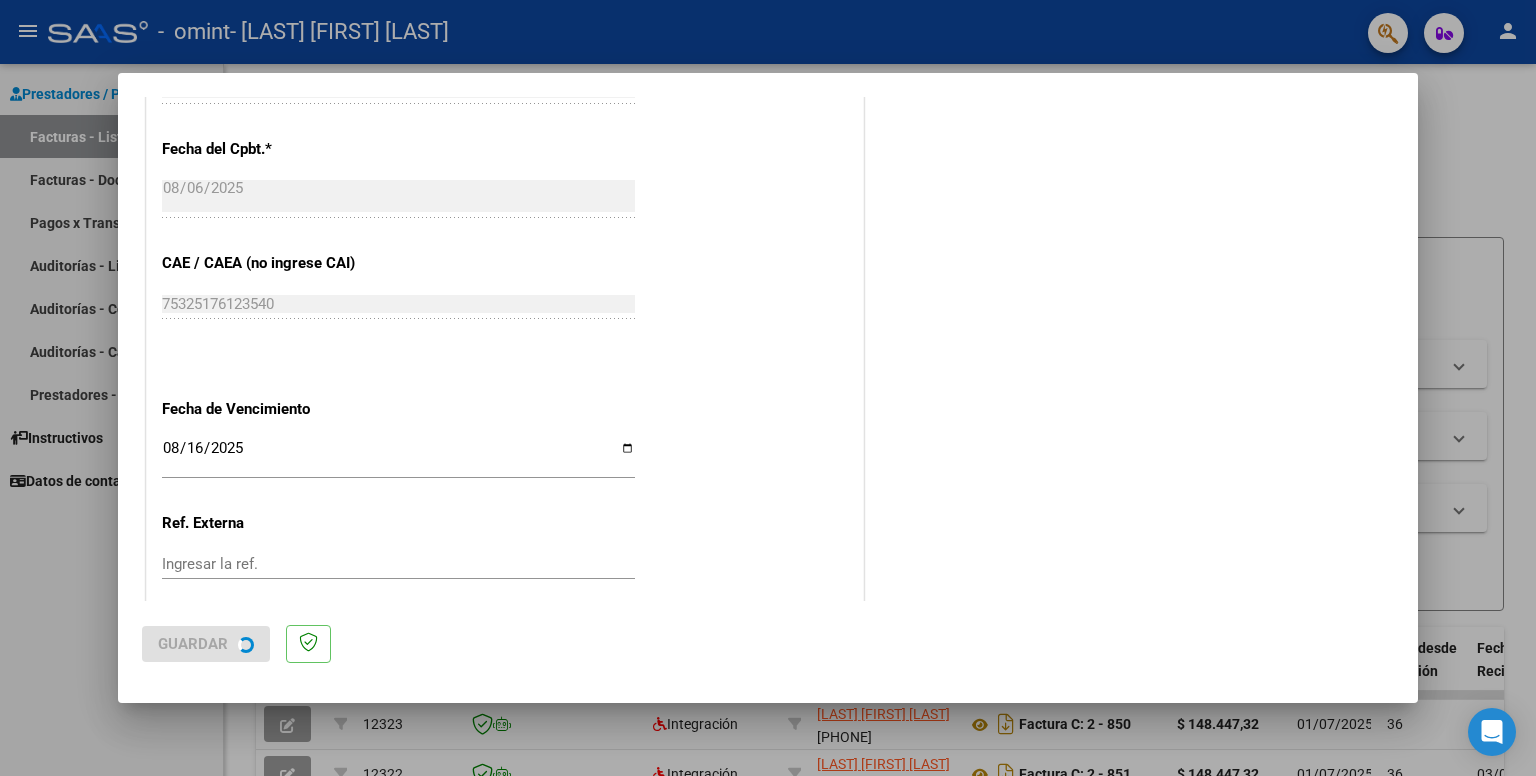 scroll, scrollTop: 0, scrollLeft: 0, axis: both 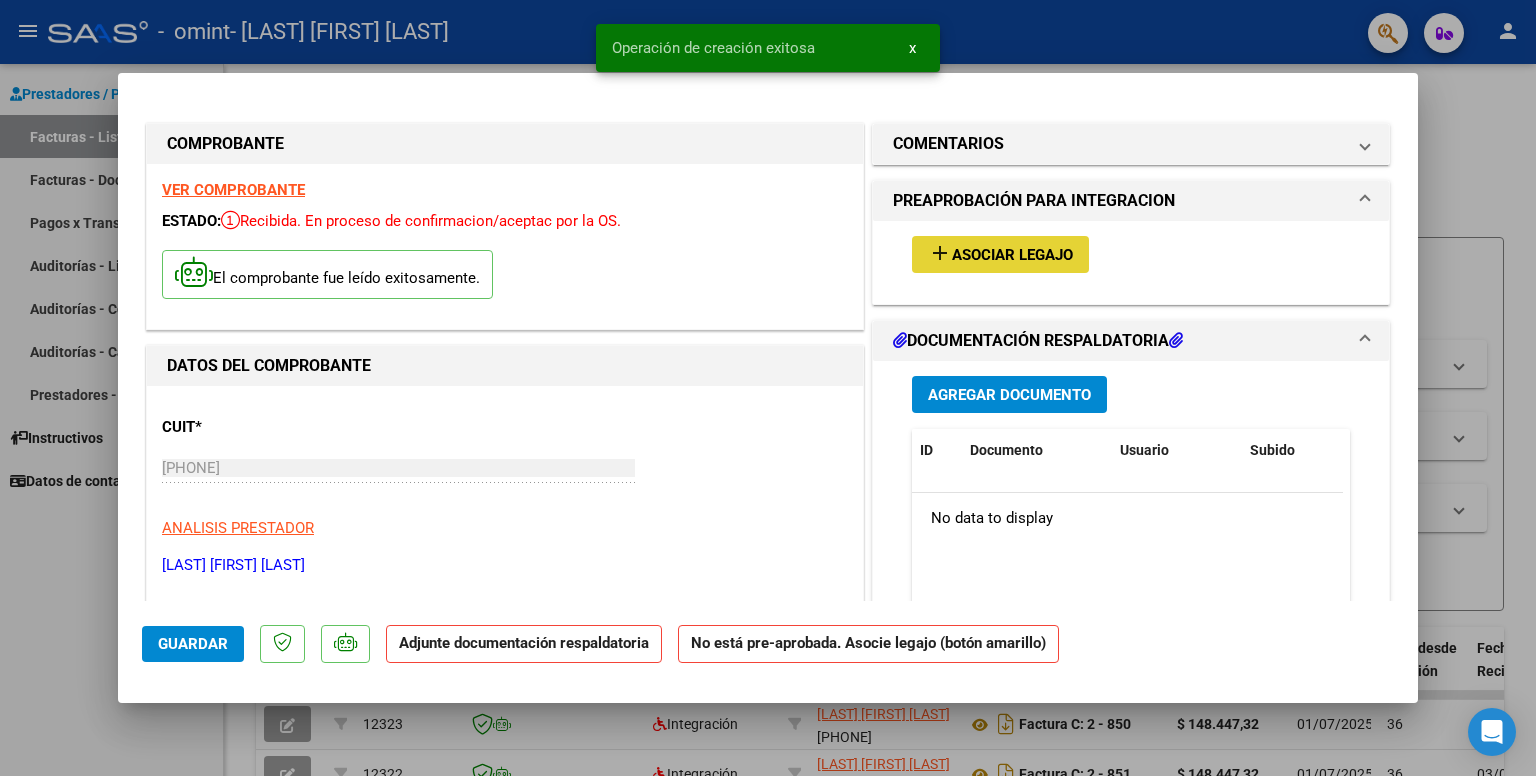 click on "Asociar Legajo" at bounding box center (1012, 255) 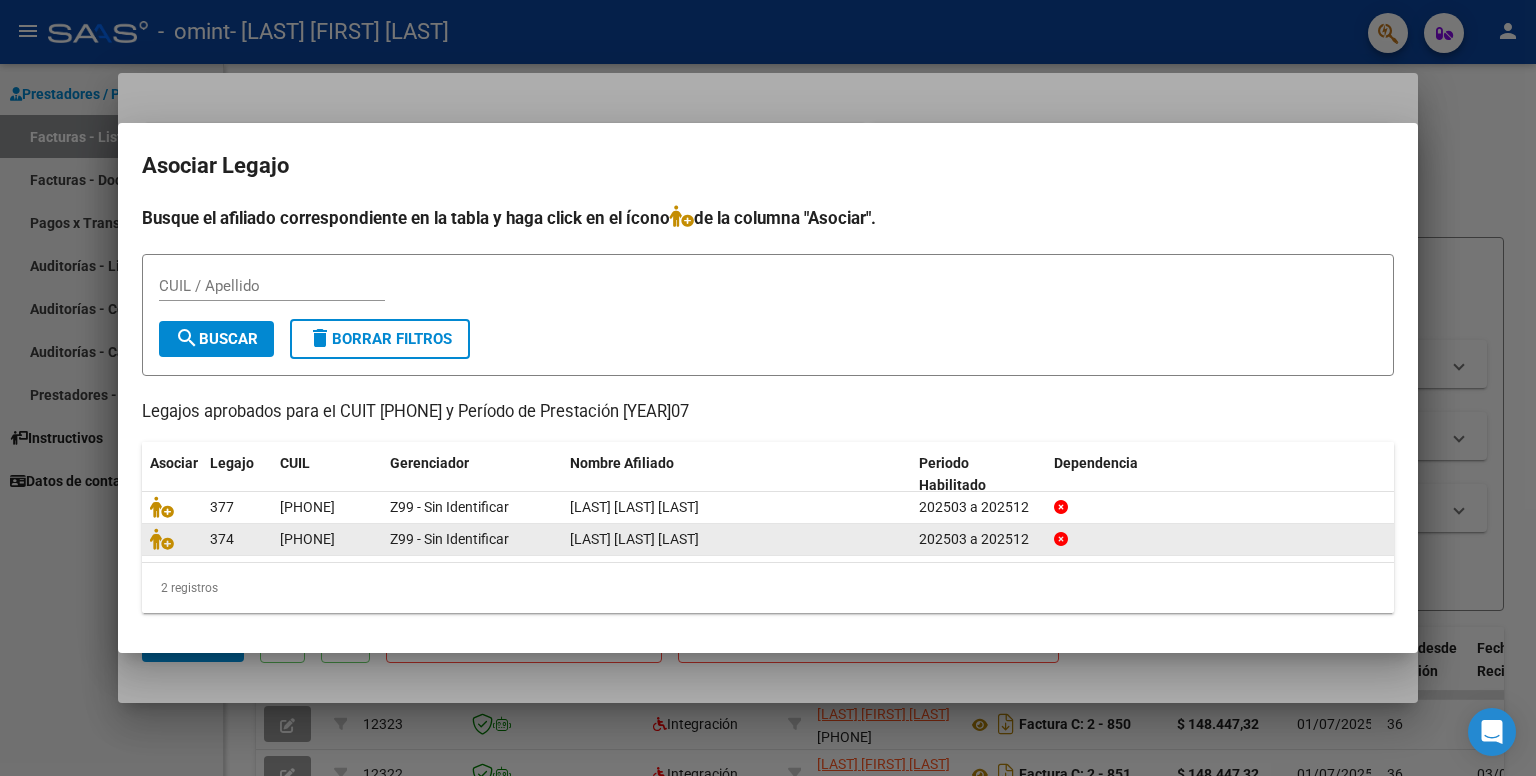 click on "[LAST] [LAST] [LAST]" 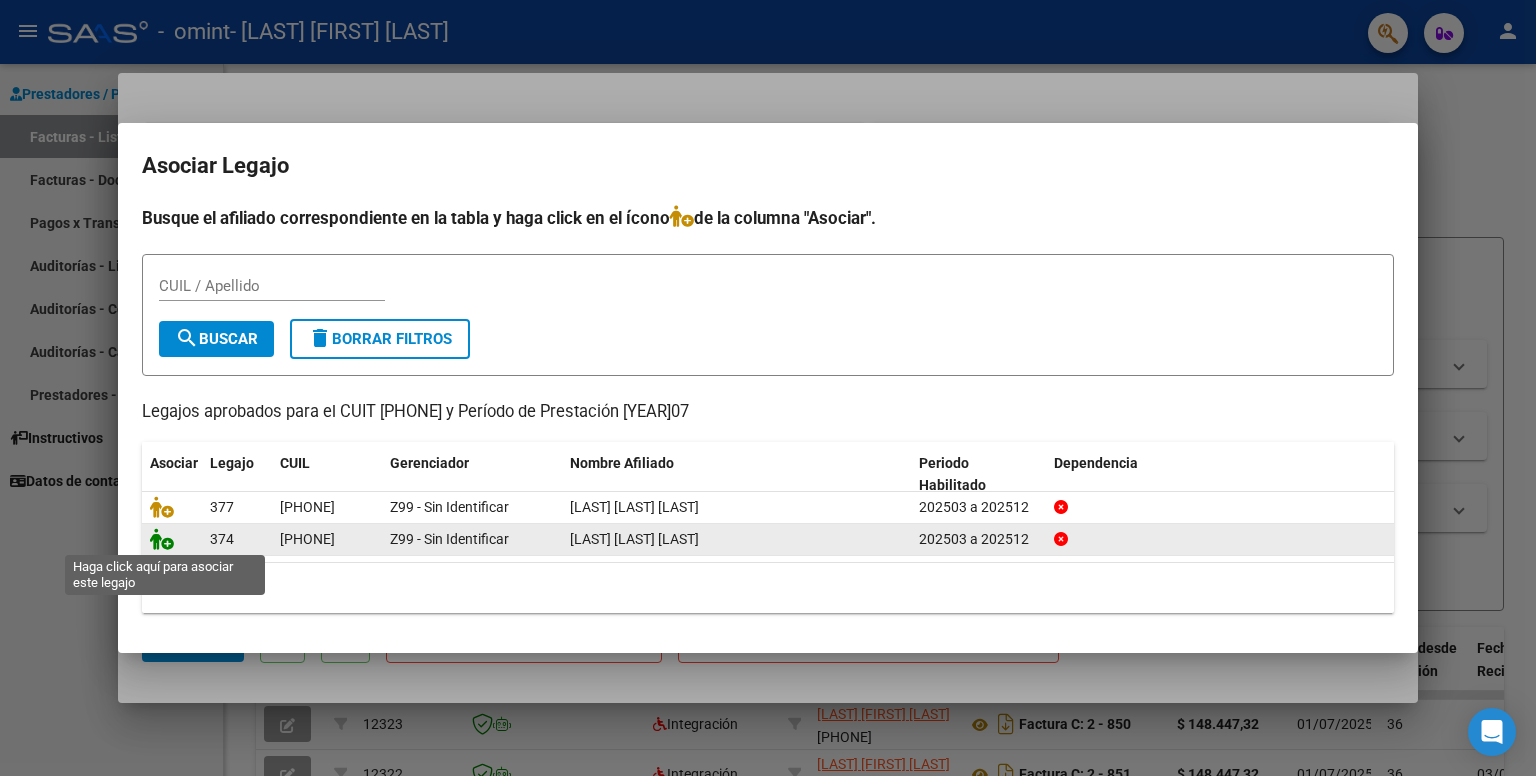 click 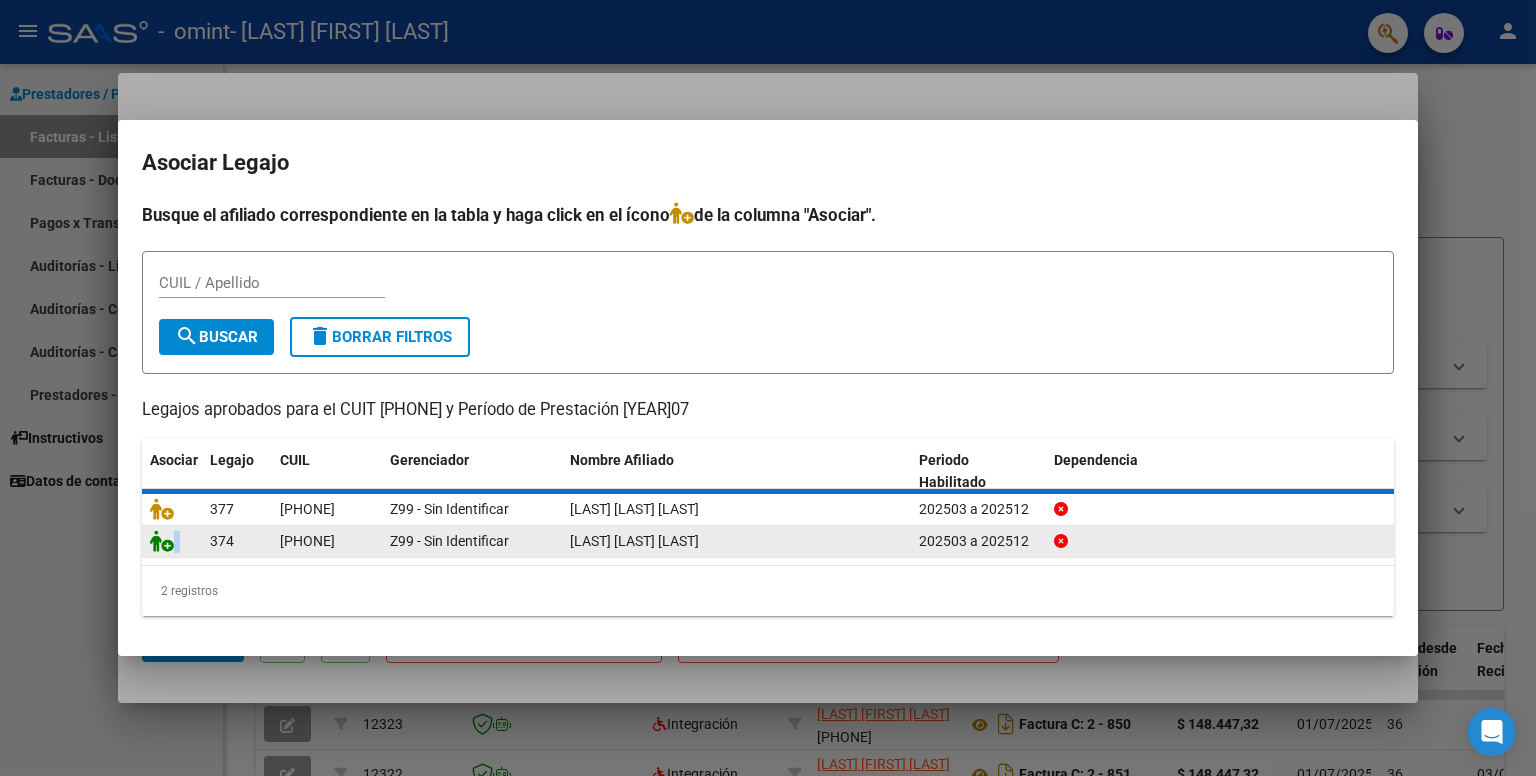 click 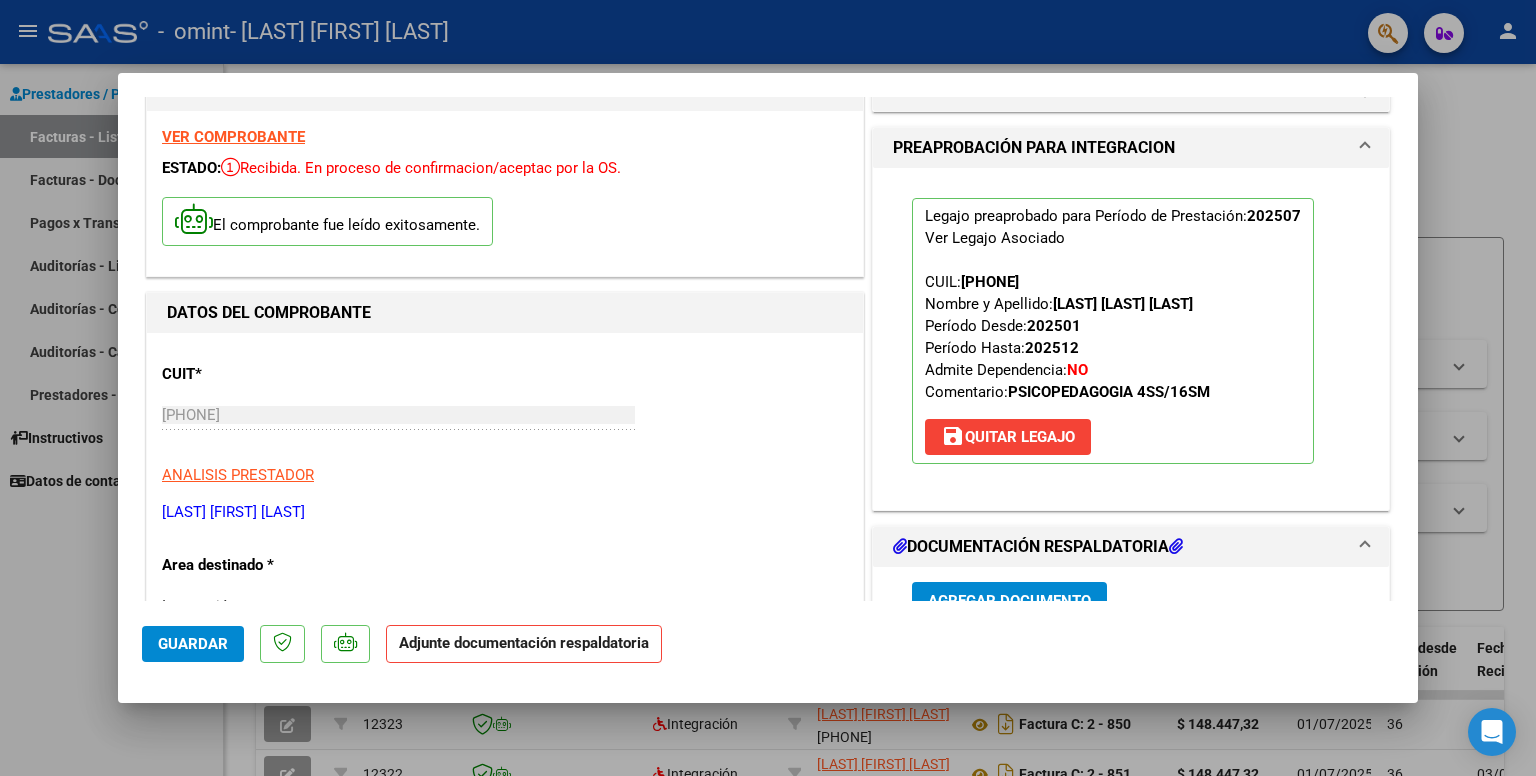 scroll, scrollTop: 100, scrollLeft: 0, axis: vertical 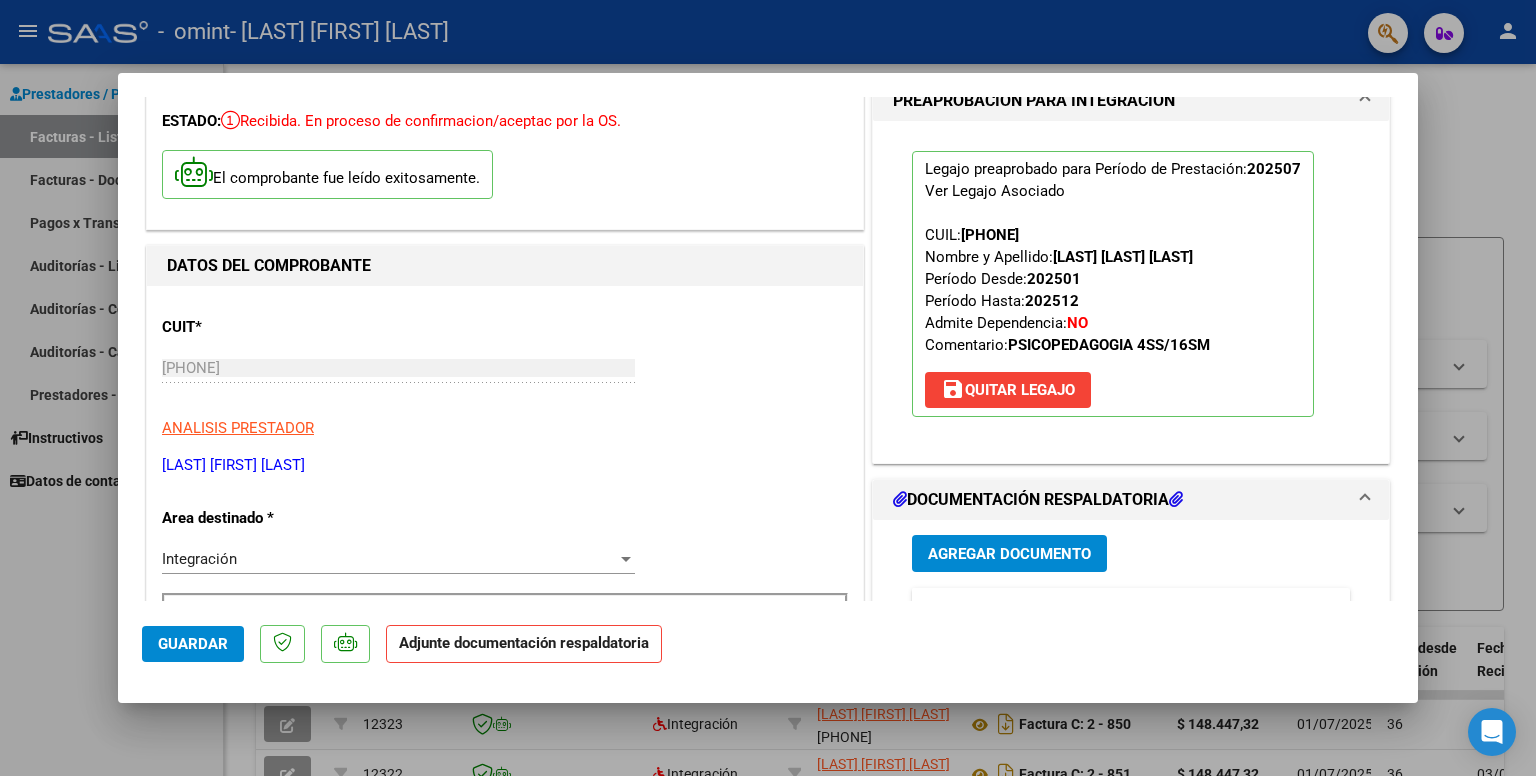 click on "Agregar Documento" at bounding box center [1009, 554] 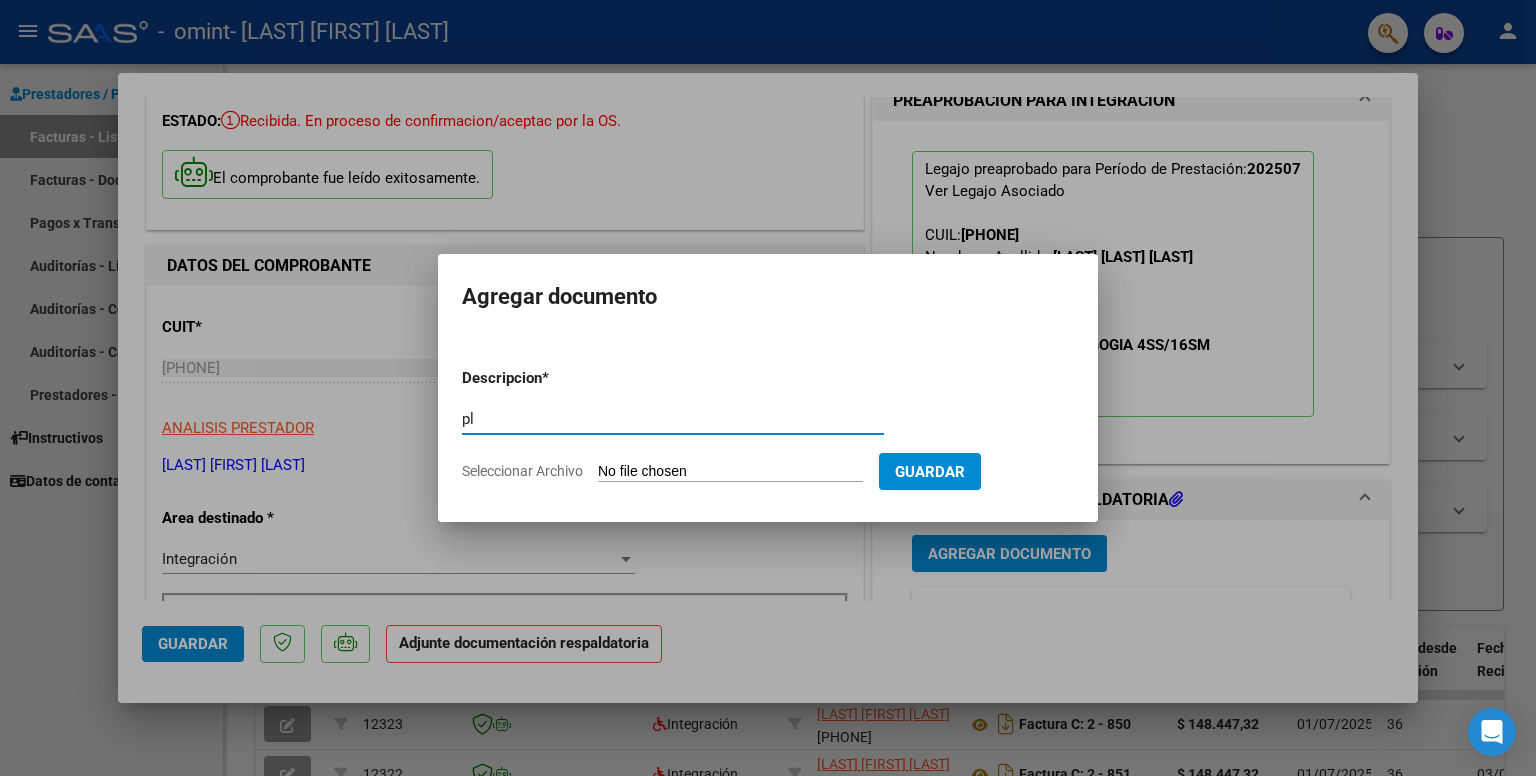 type on "p" 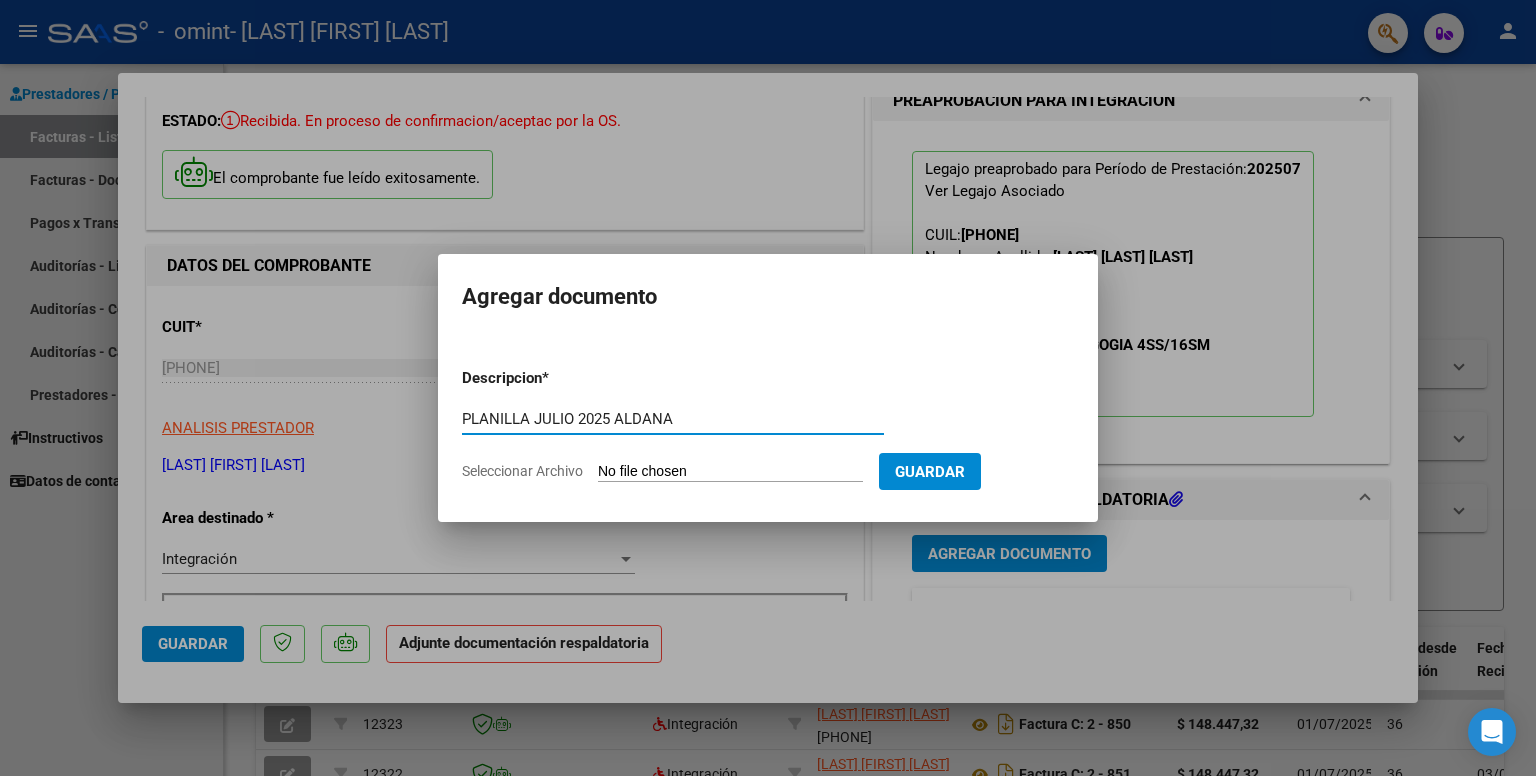 type on "PLANILLA JULIO 2025 ALDANA" 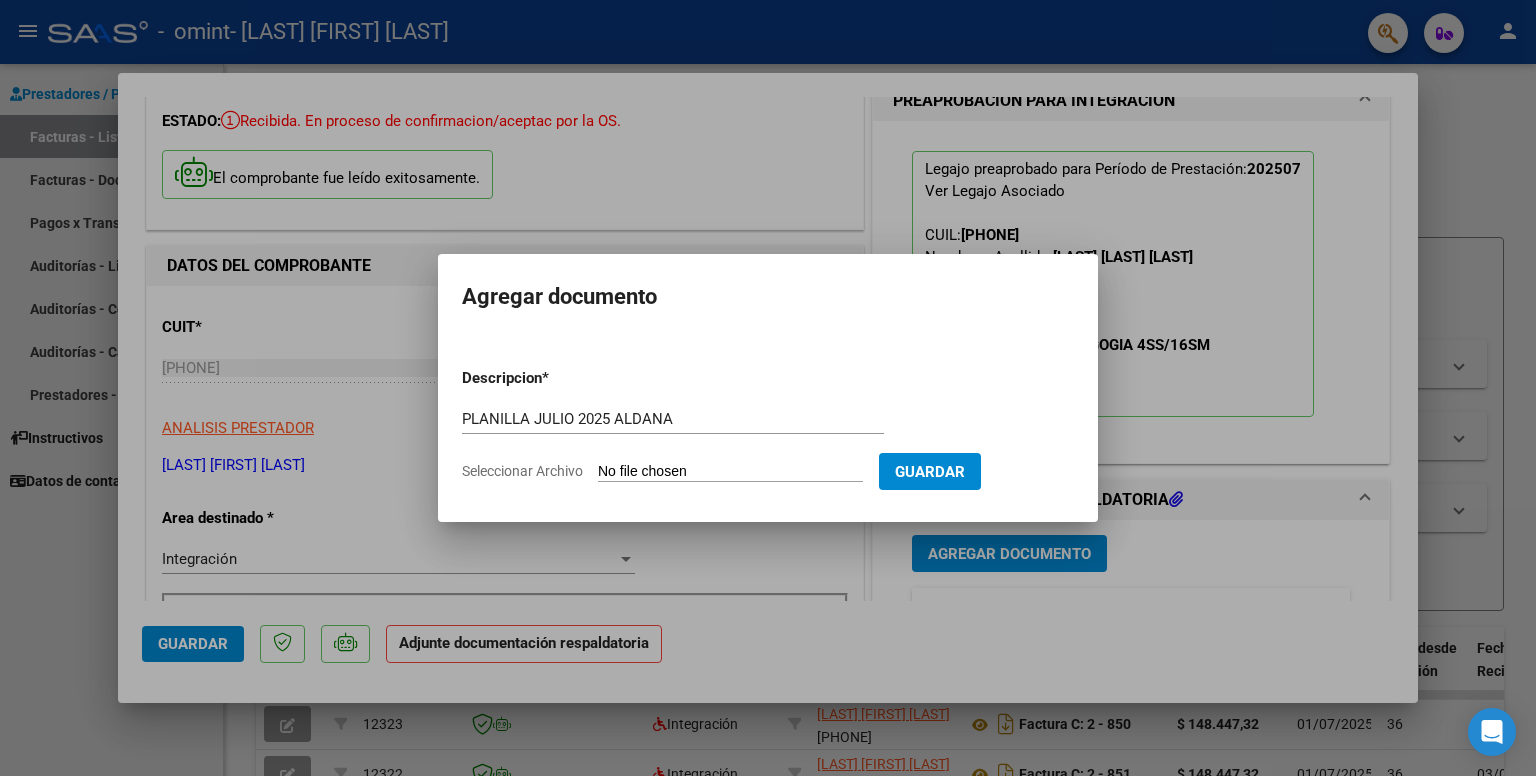 type on "C:\fakepath\PLANILLA [LAST] [MONTH] [YEAR].jpg" 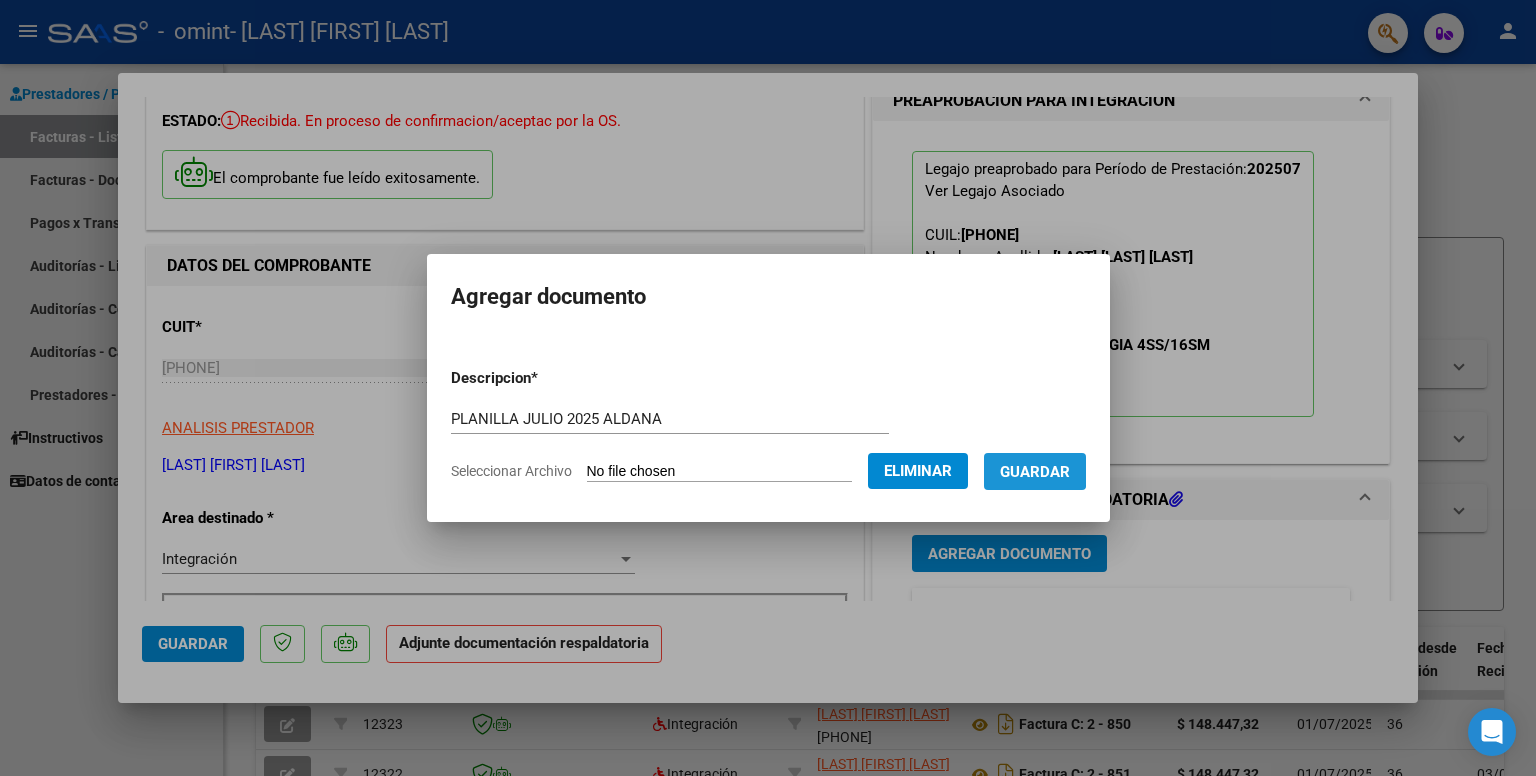 click on "Guardar" at bounding box center [1035, 472] 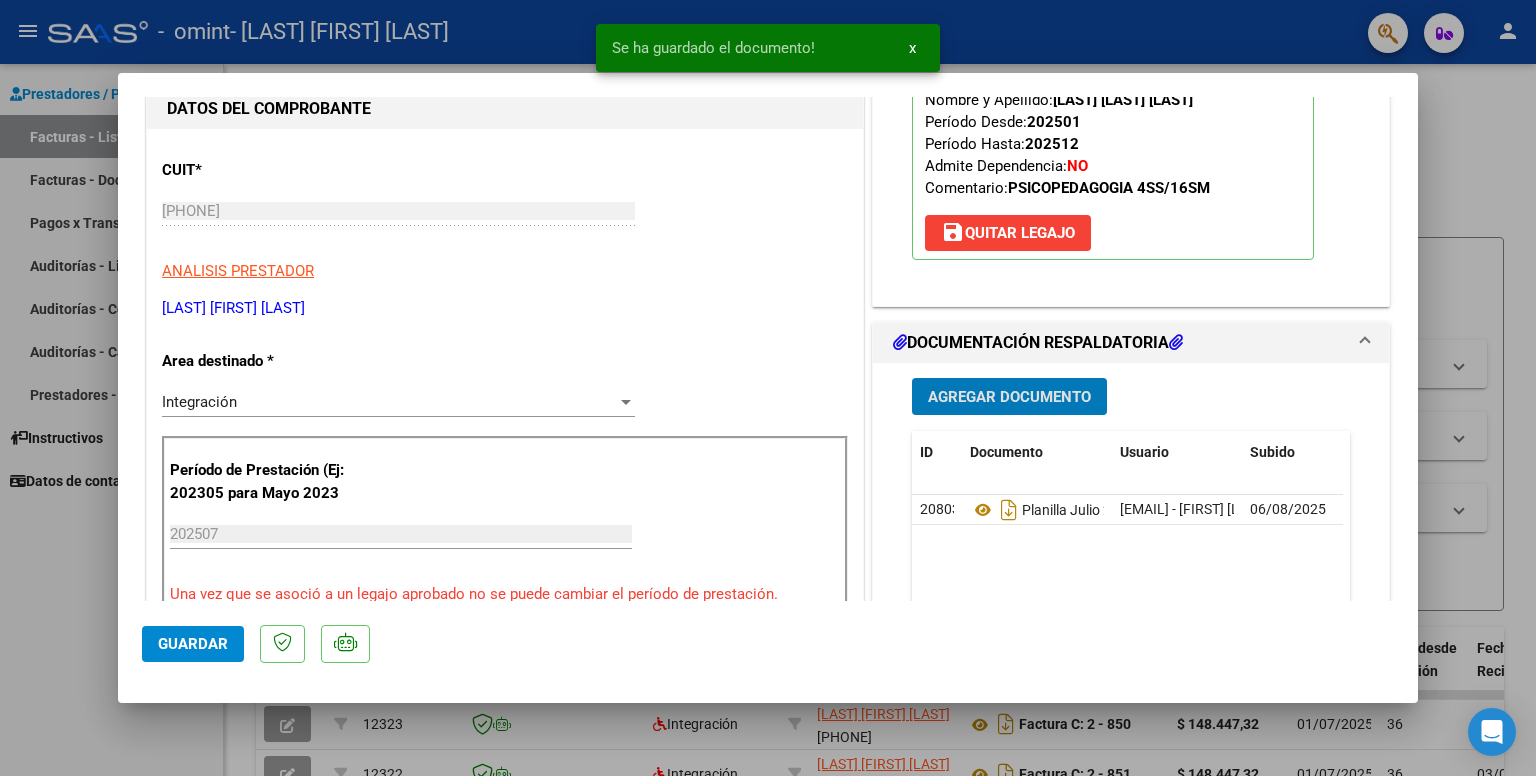 scroll, scrollTop: 300, scrollLeft: 0, axis: vertical 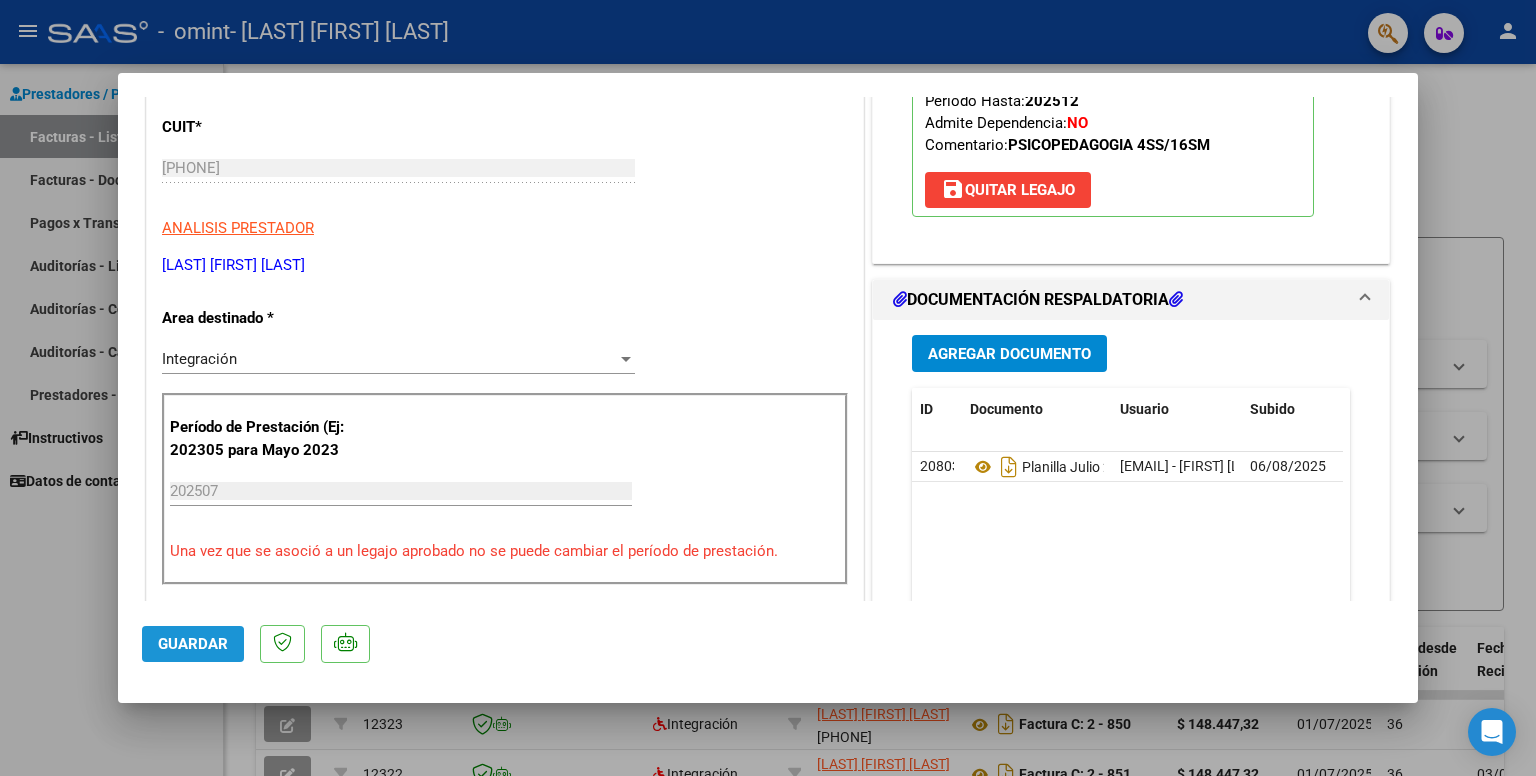 click on "Guardar" 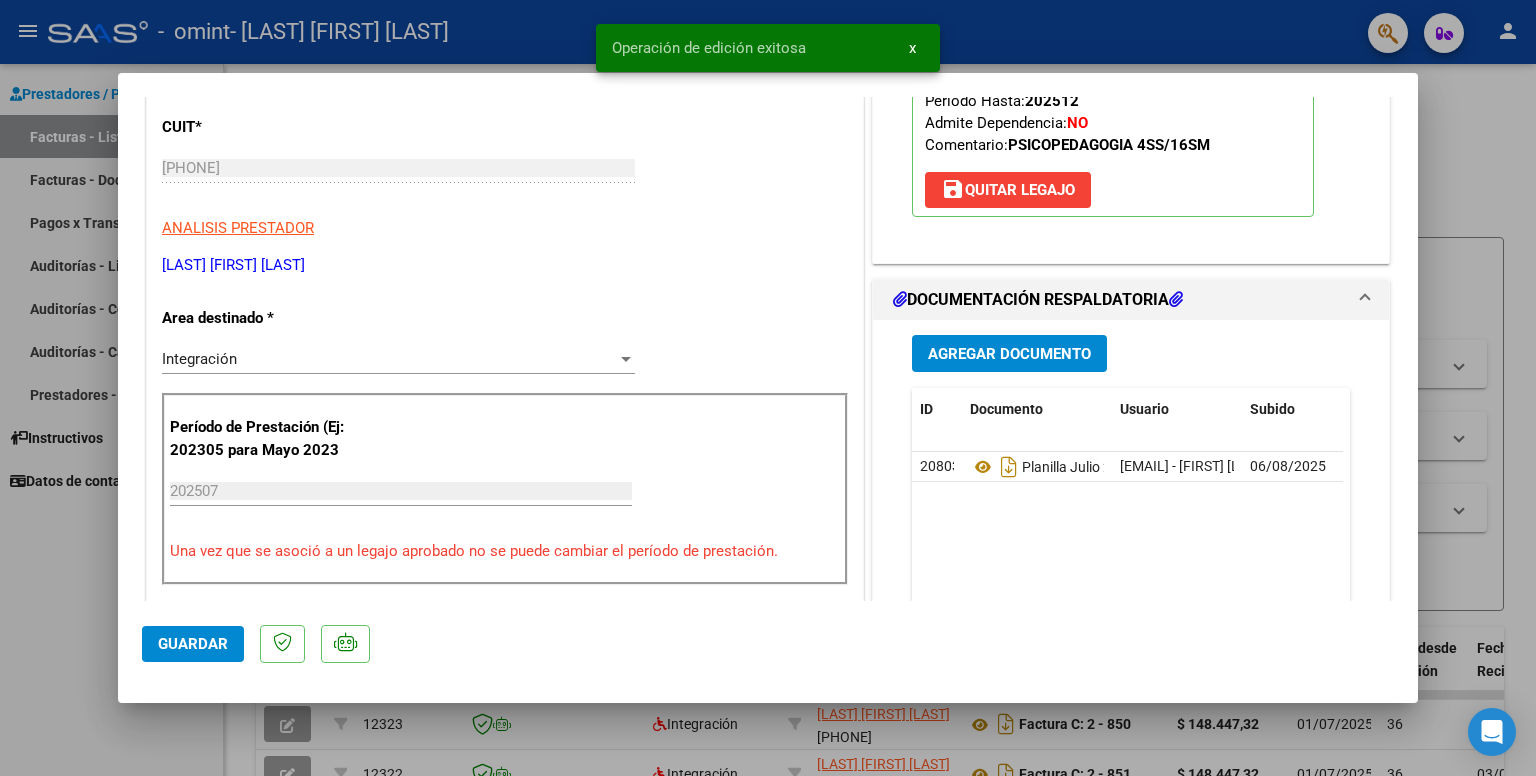 click at bounding box center [768, 388] 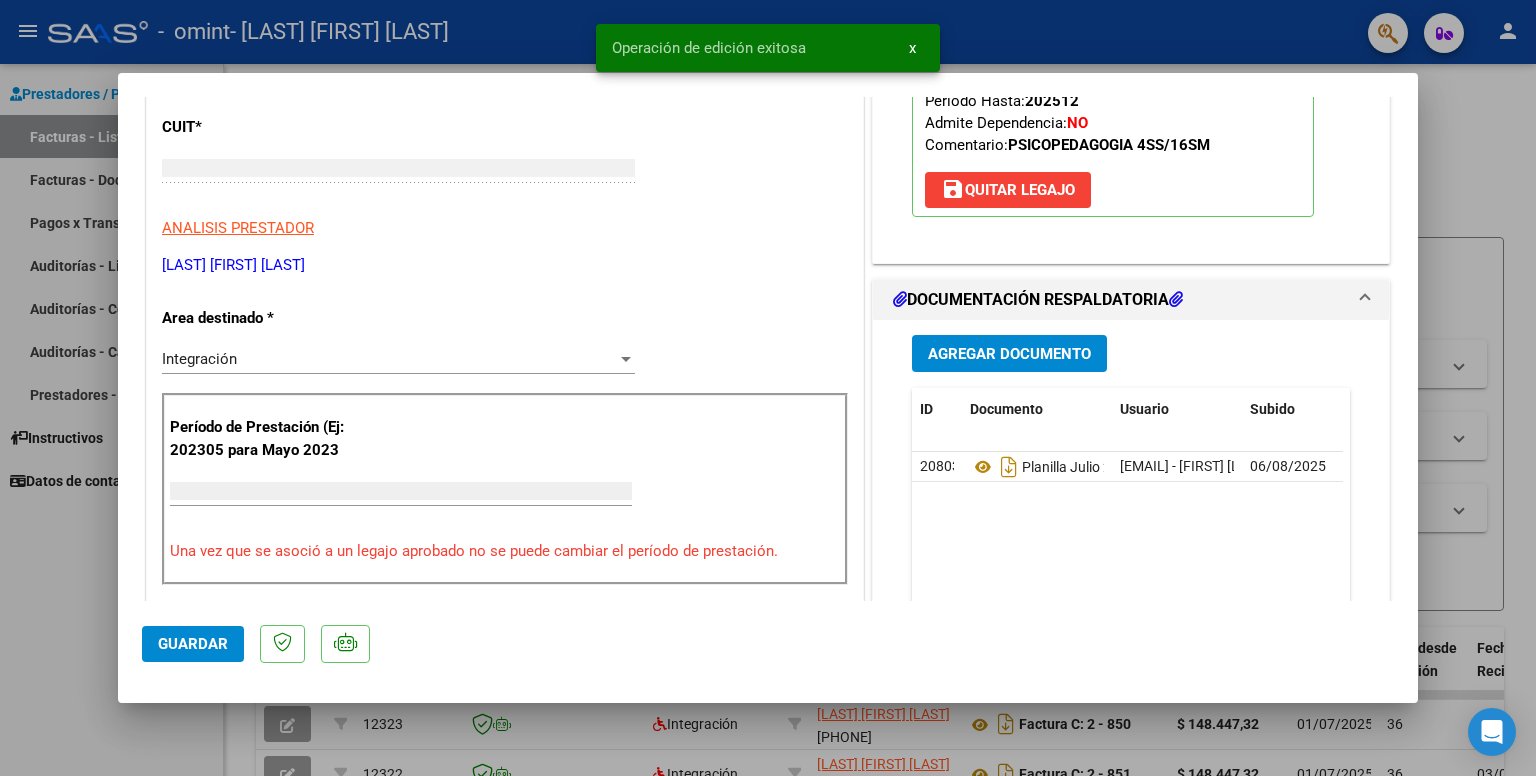 scroll, scrollTop: 0, scrollLeft: 0, axis: both 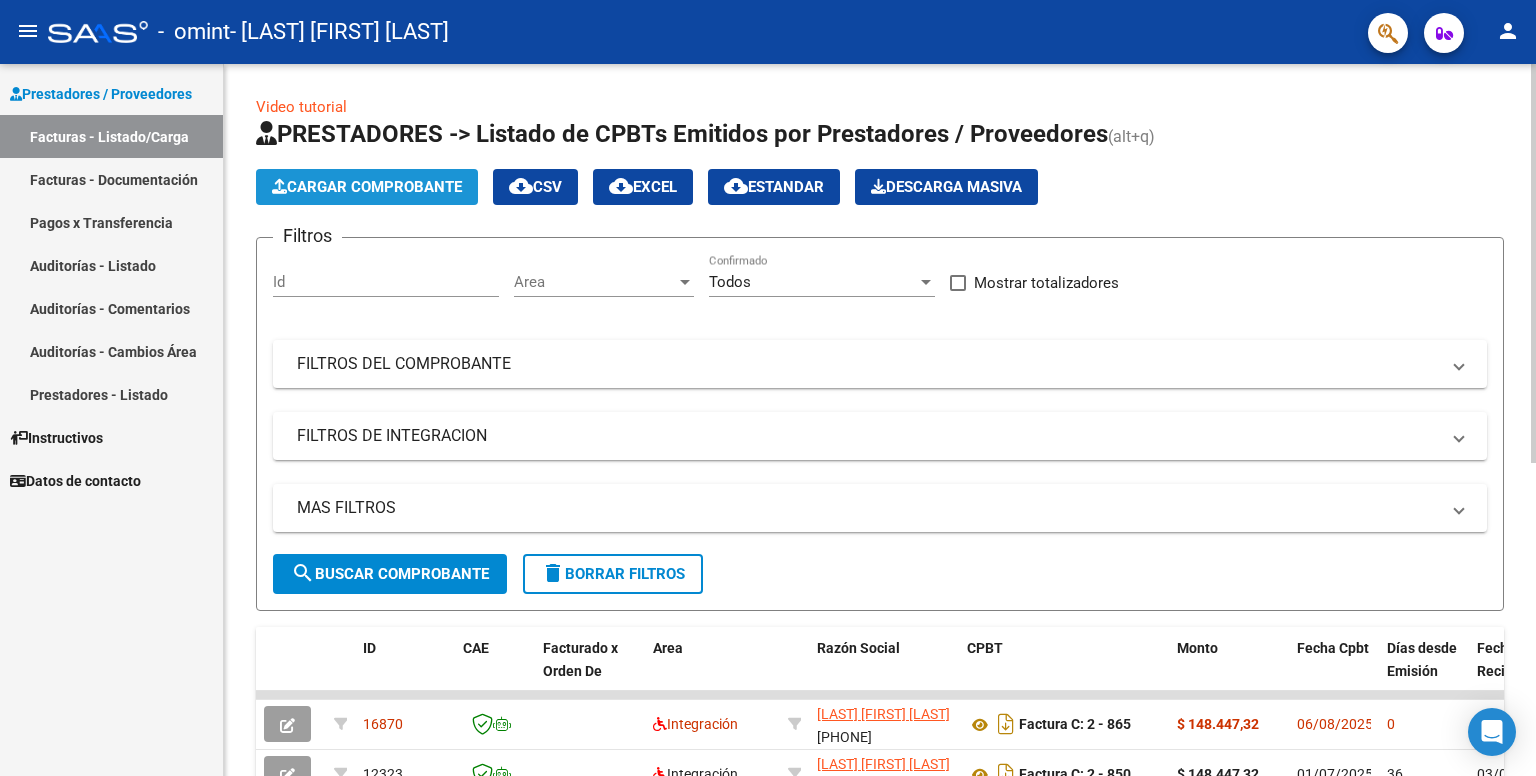 click on "Cargar Comprobante" 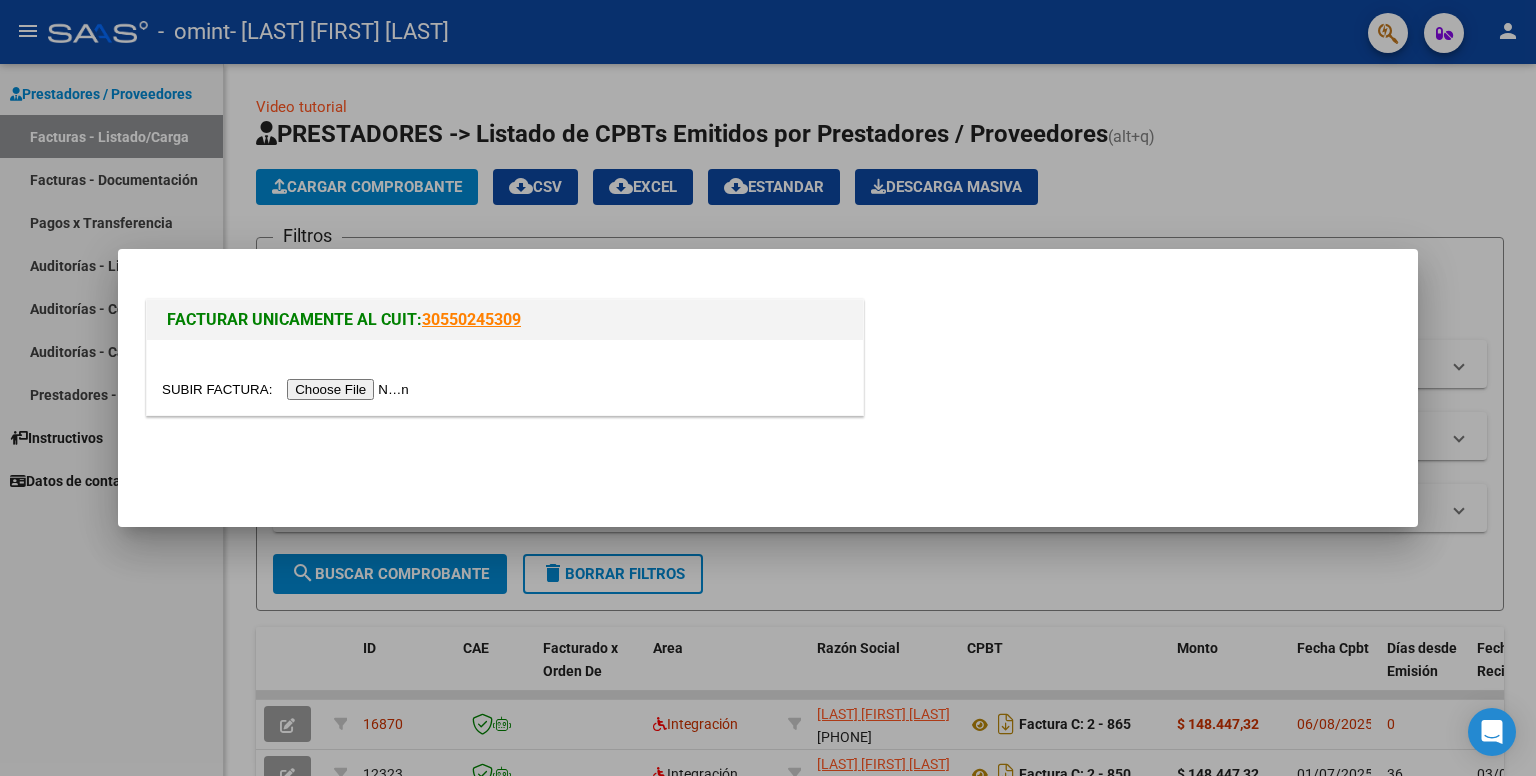 click at bounding box center [288, 389] 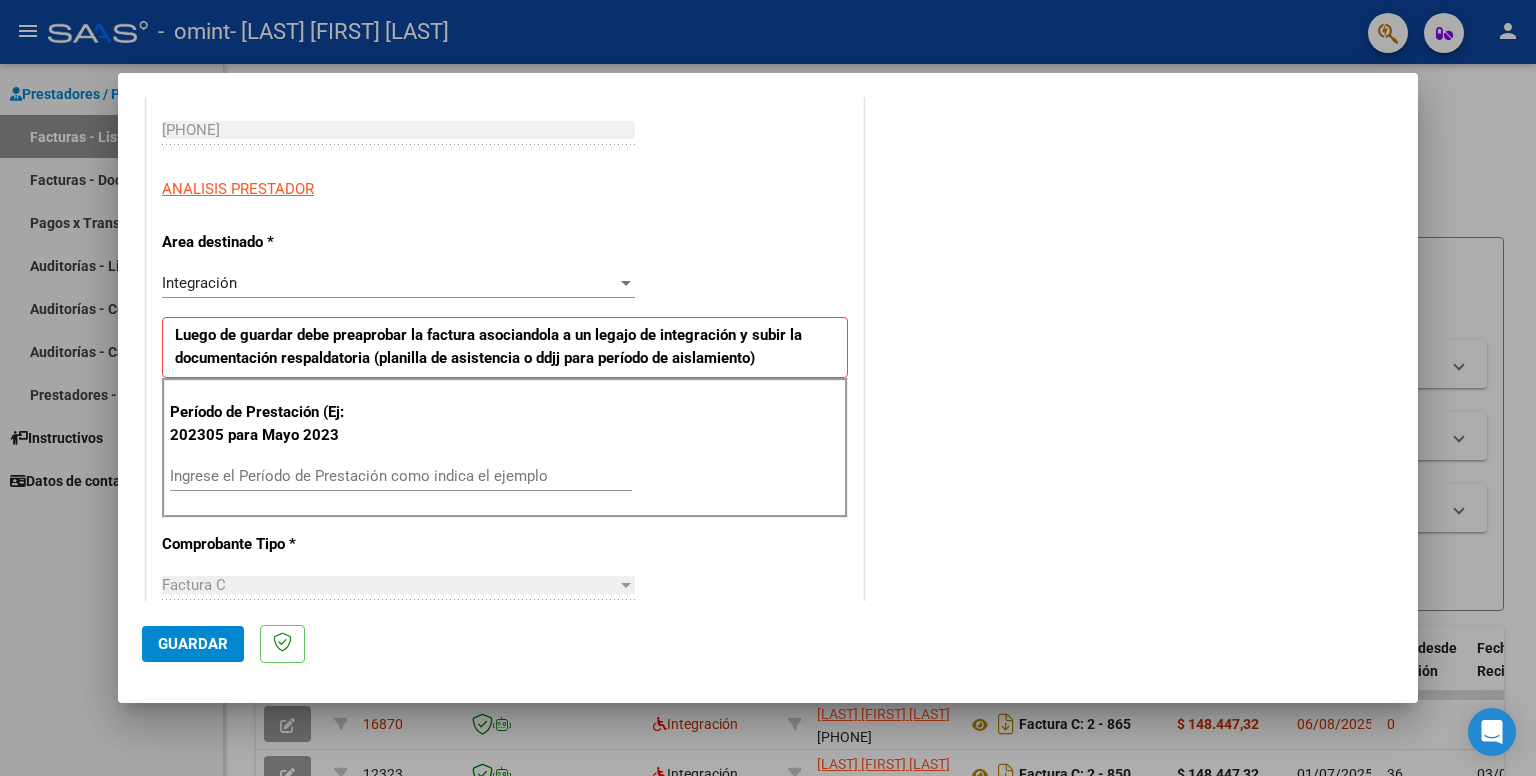 scroll, scrollTop: 400, scrollLeft: 0, axis: vertical 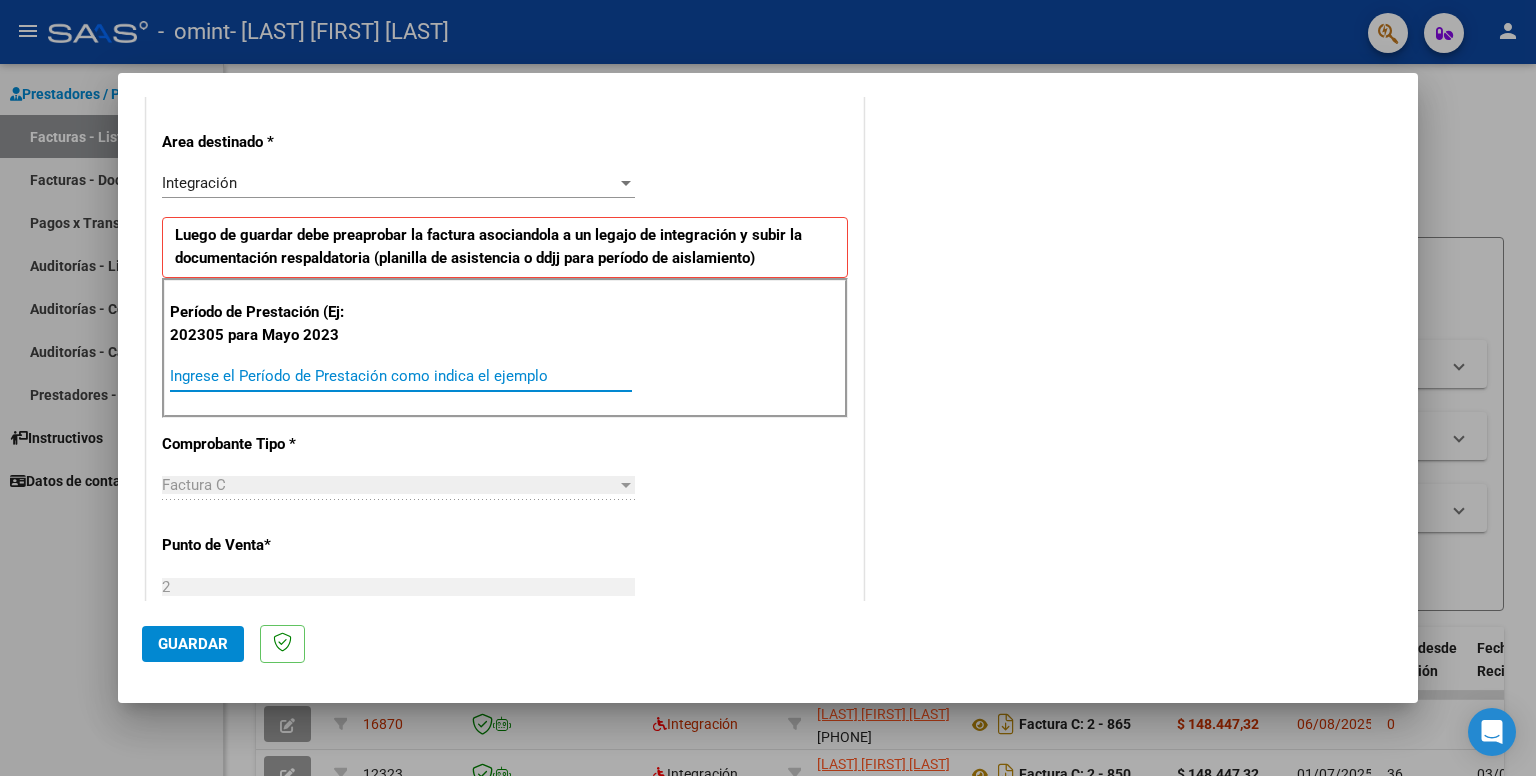 click on "Ingrese el Período de Prestación como indica el ejemplo" at bounding box center (401, 376) 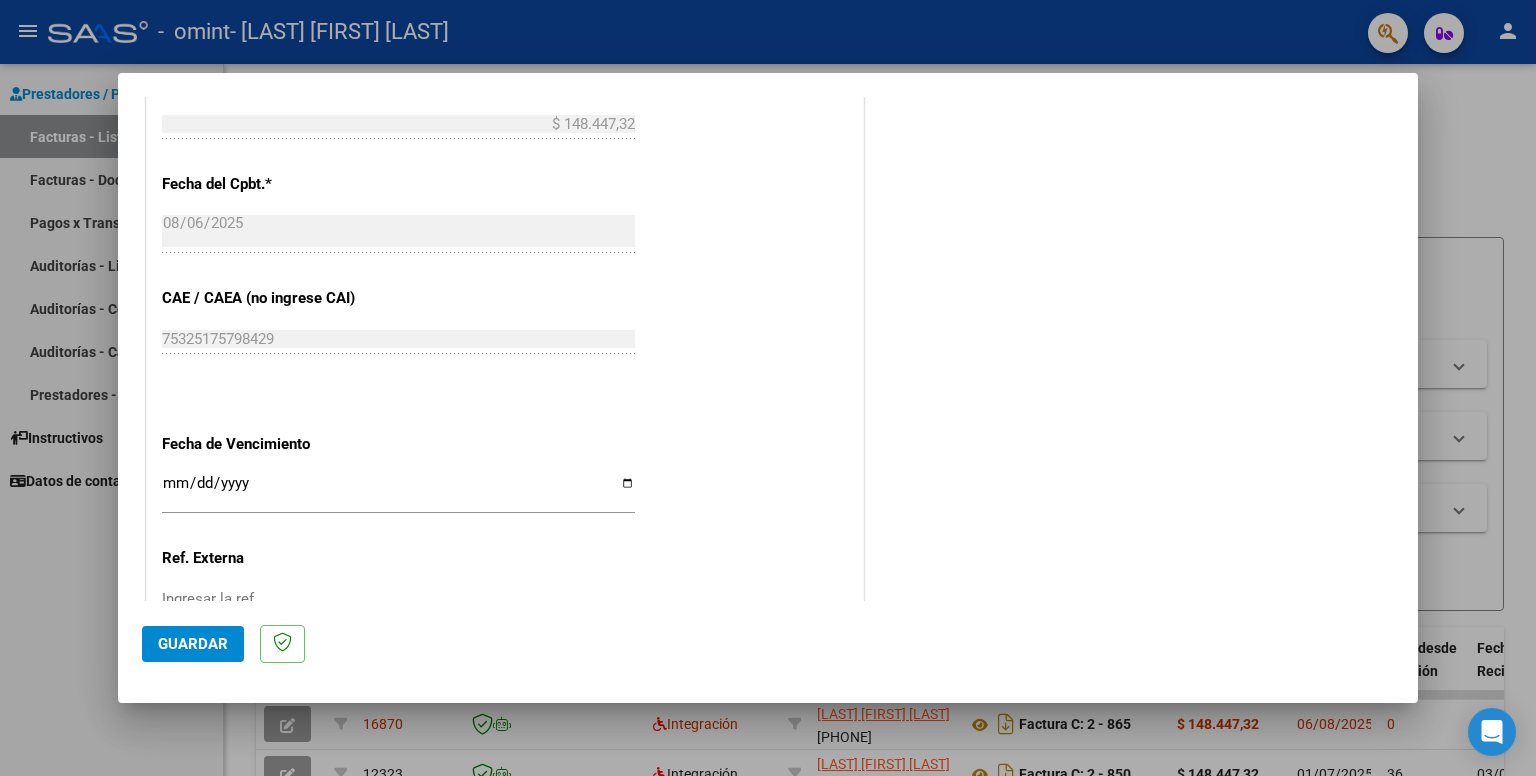 scroll, scrollTop: 1100, scrollLeft: 0, axis: vertical 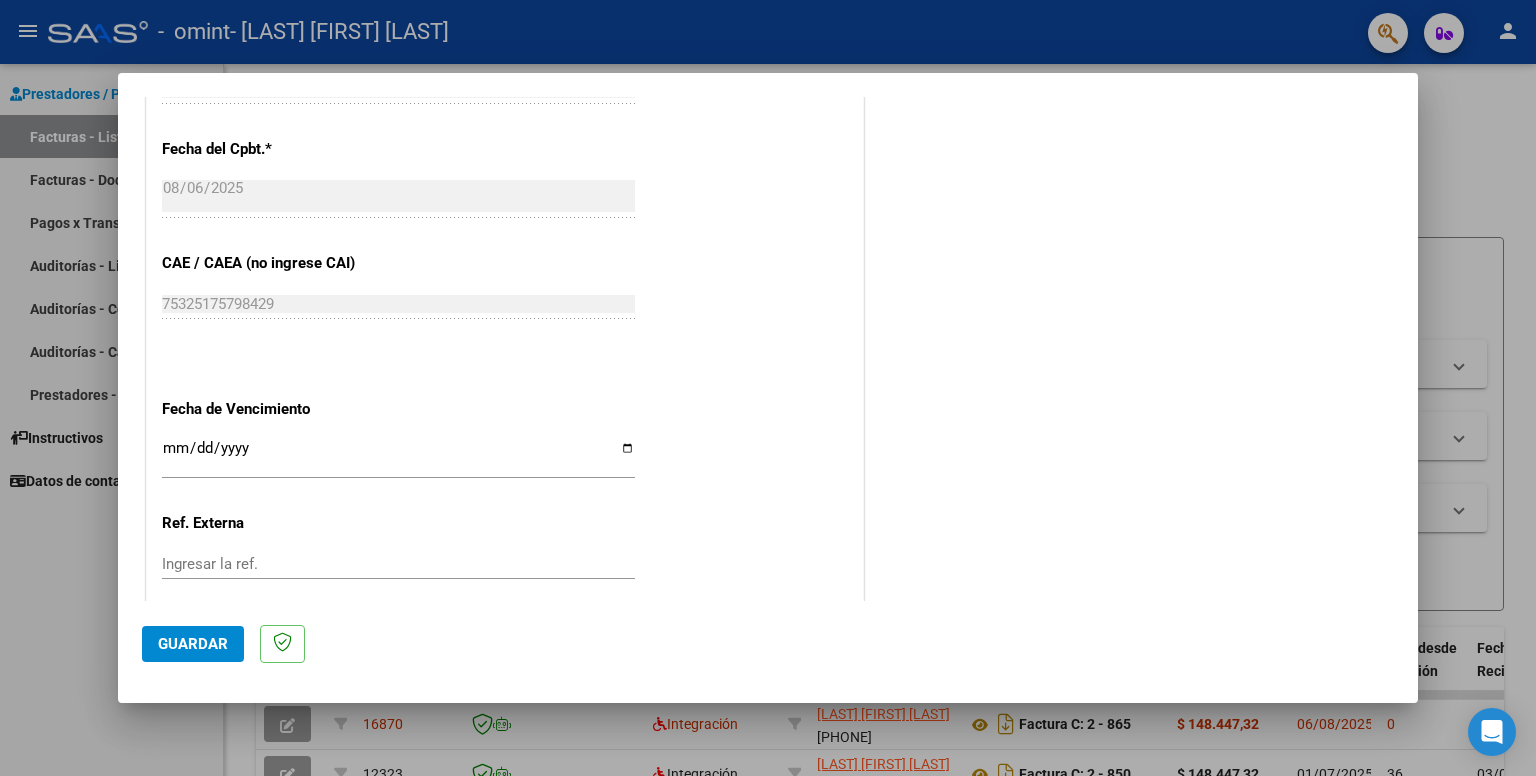 type on "202507" 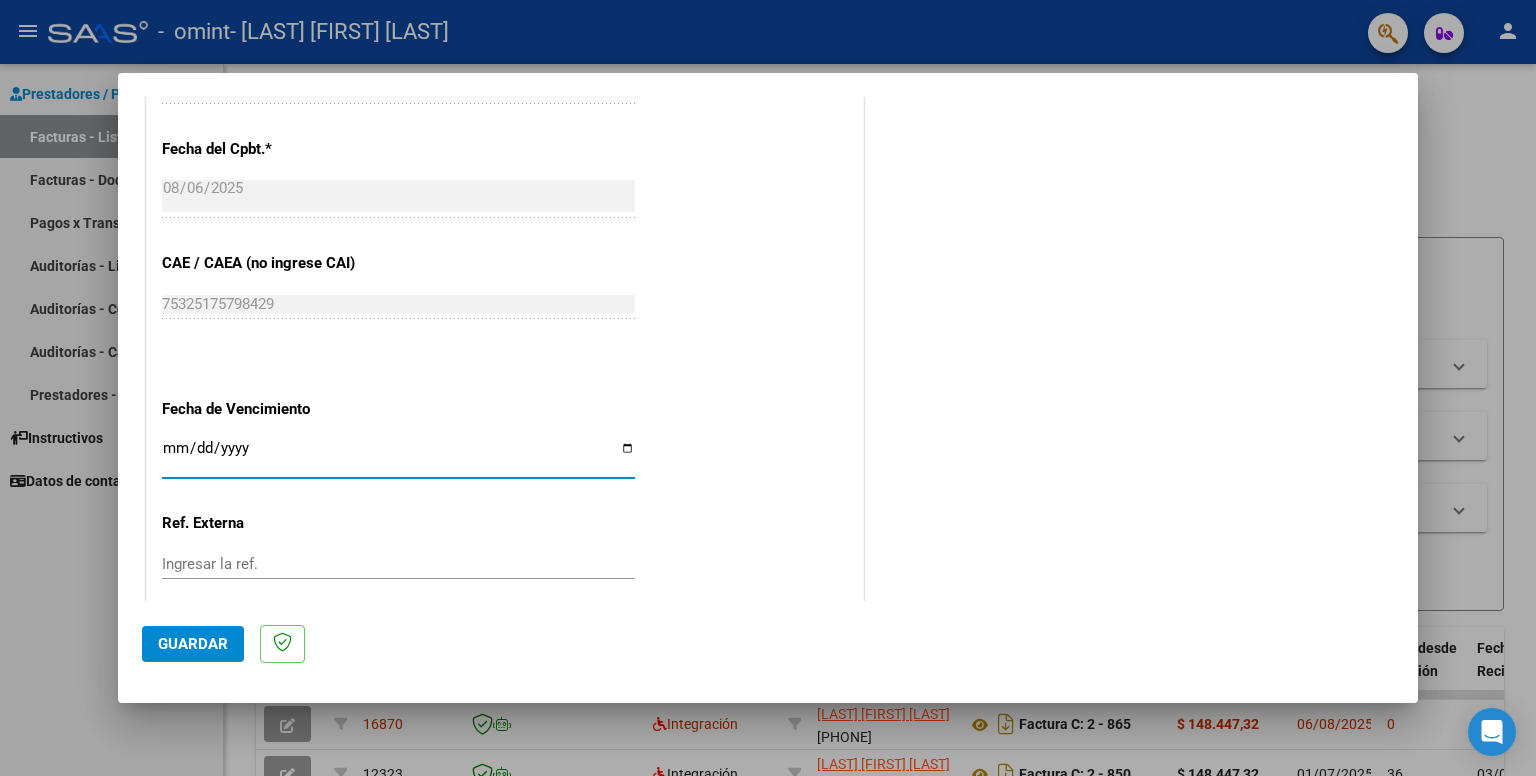 click on "Ingresar la fecha" at bounding box center [398, 456] 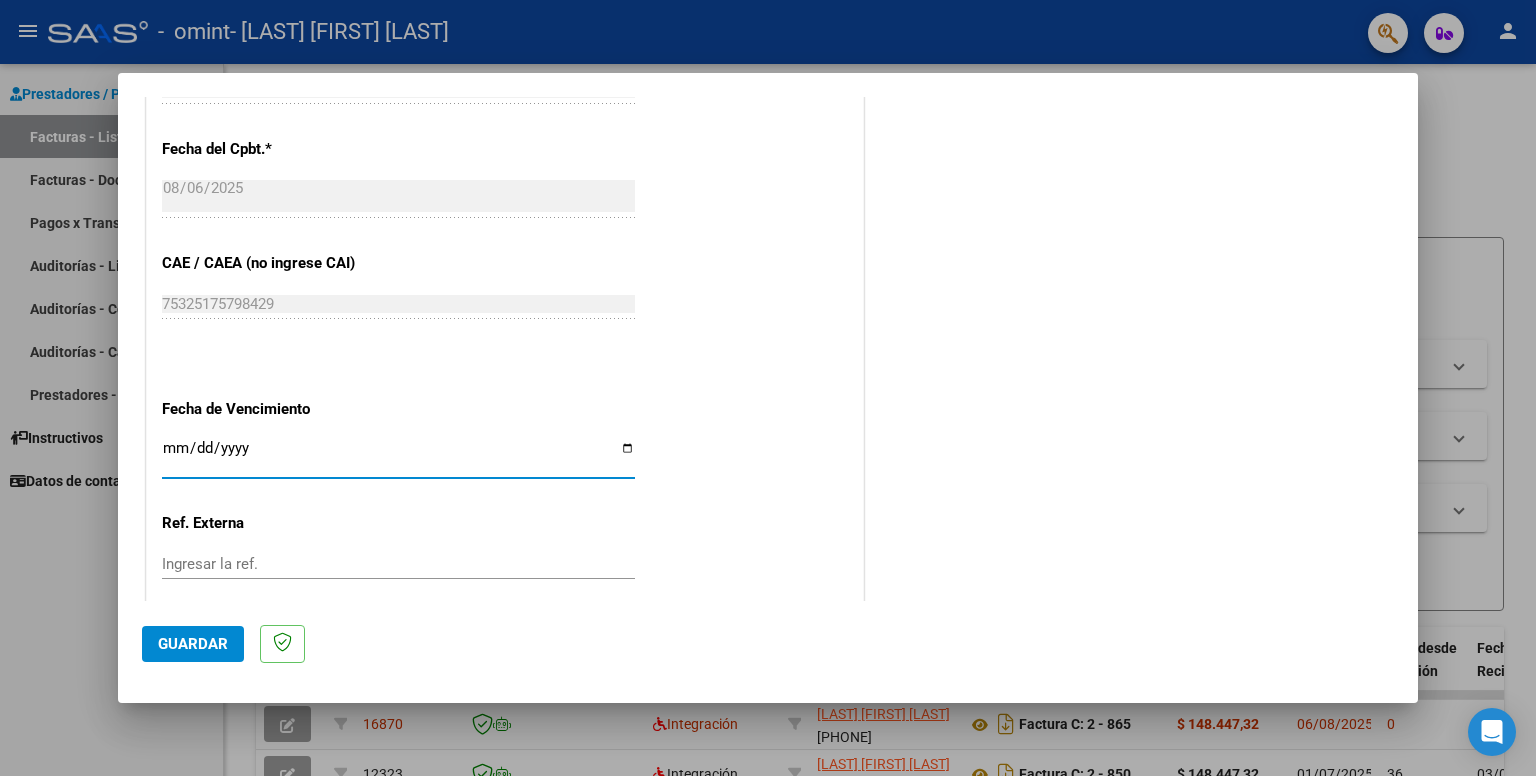 type on "2025-08-16" 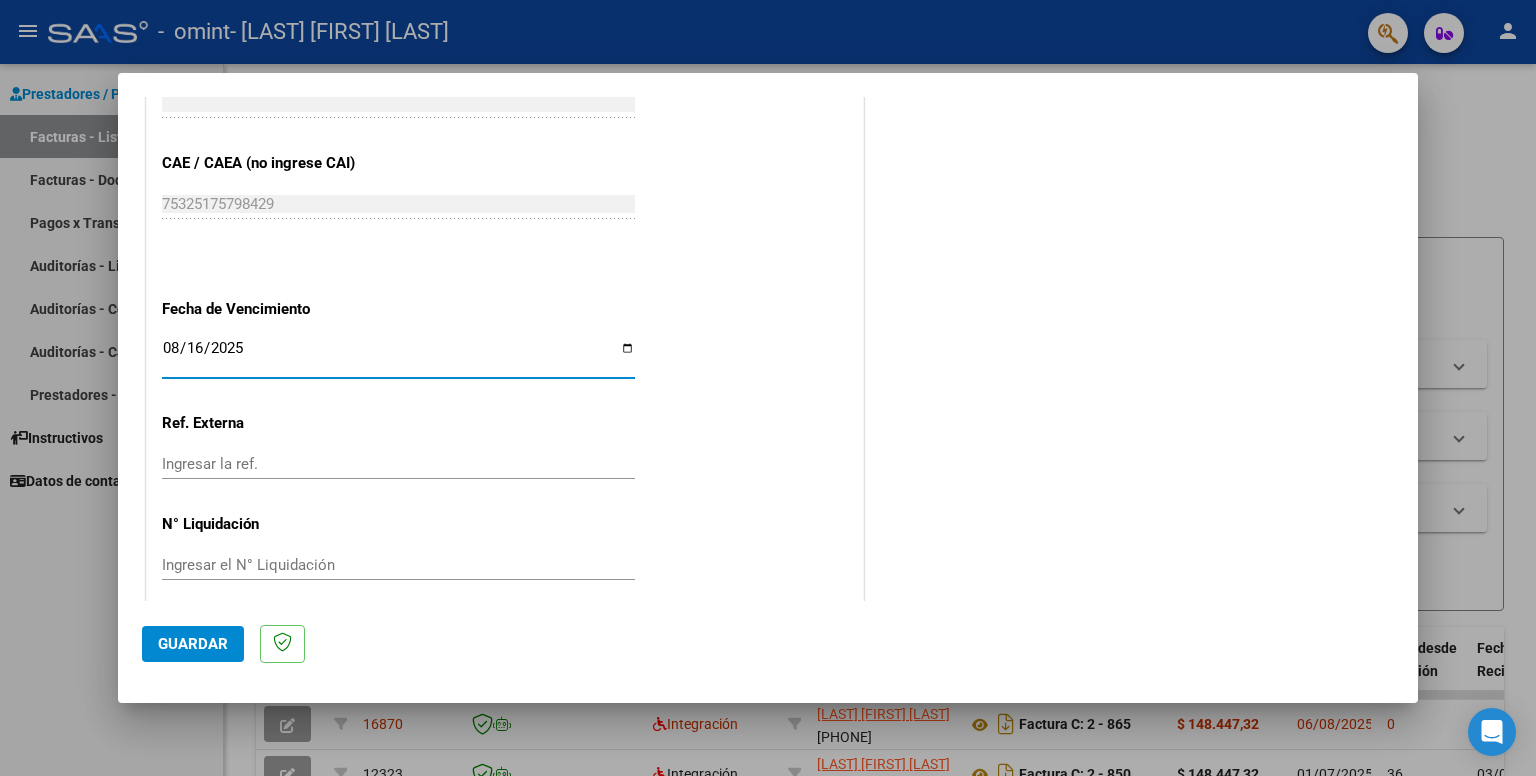 scroll, scrollTop: 1215, scrollLeft: 0, axis: vertical 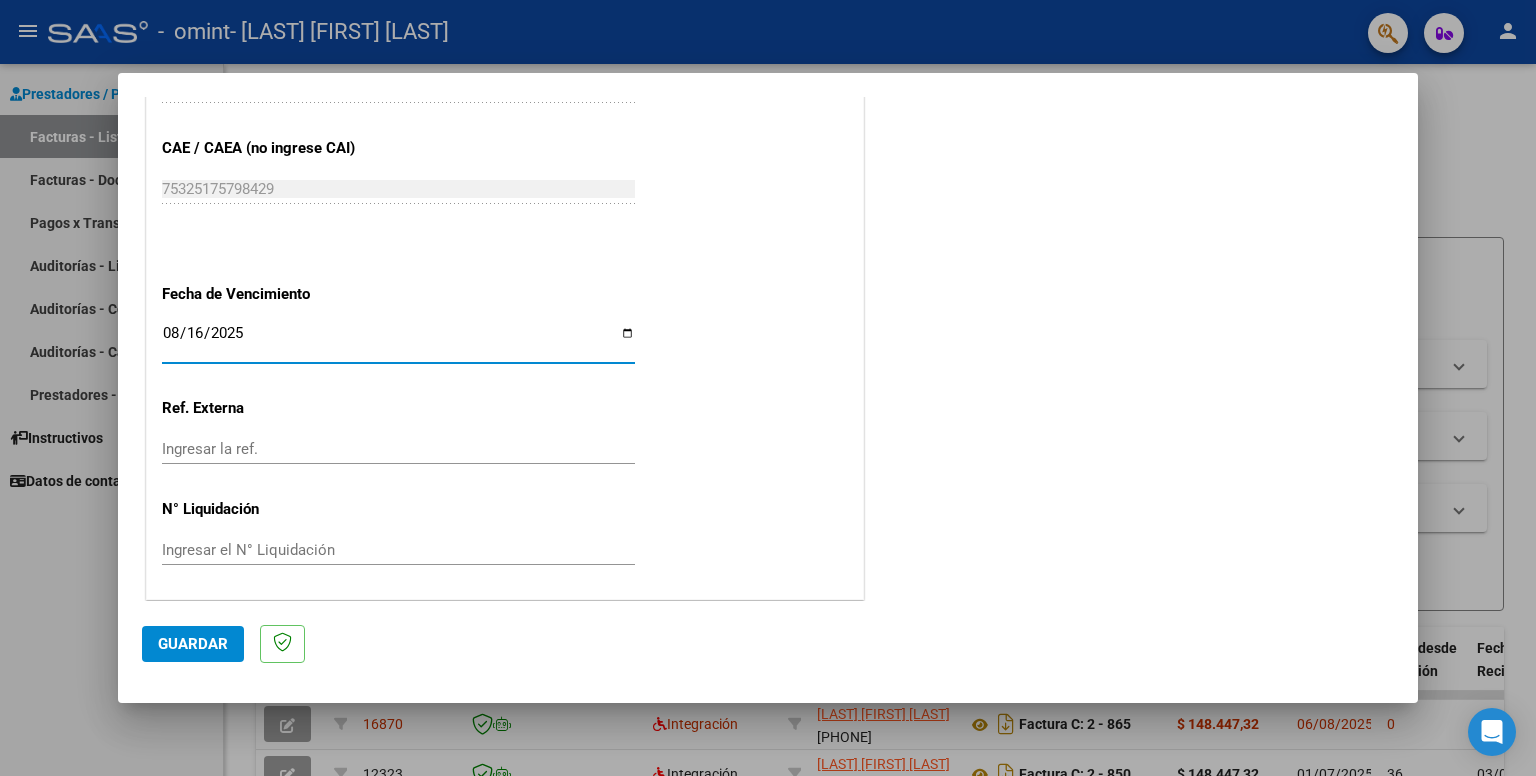 click on "Guardar" 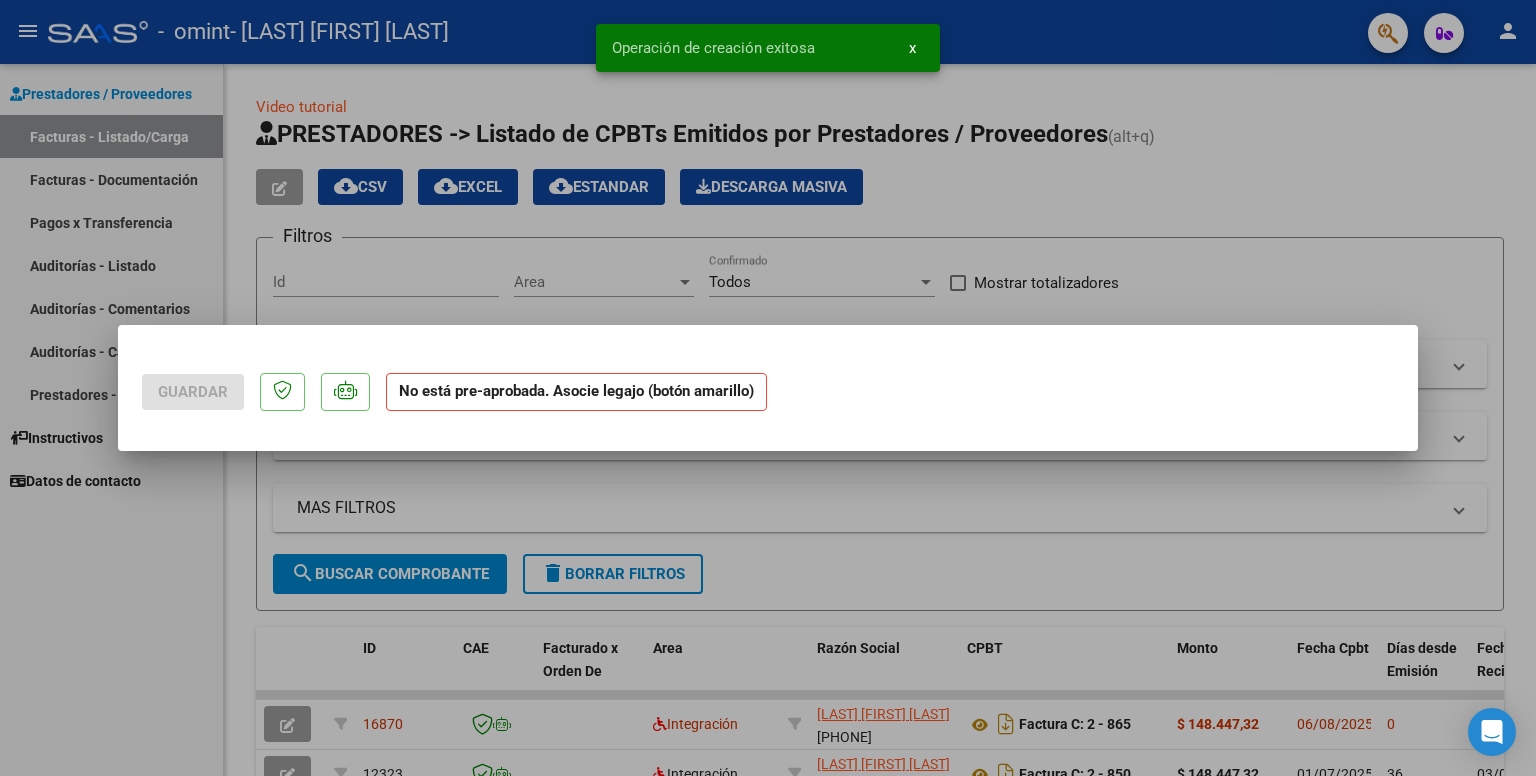 scroll, scrollTop: 0, scrollLeft: 0, axis: both 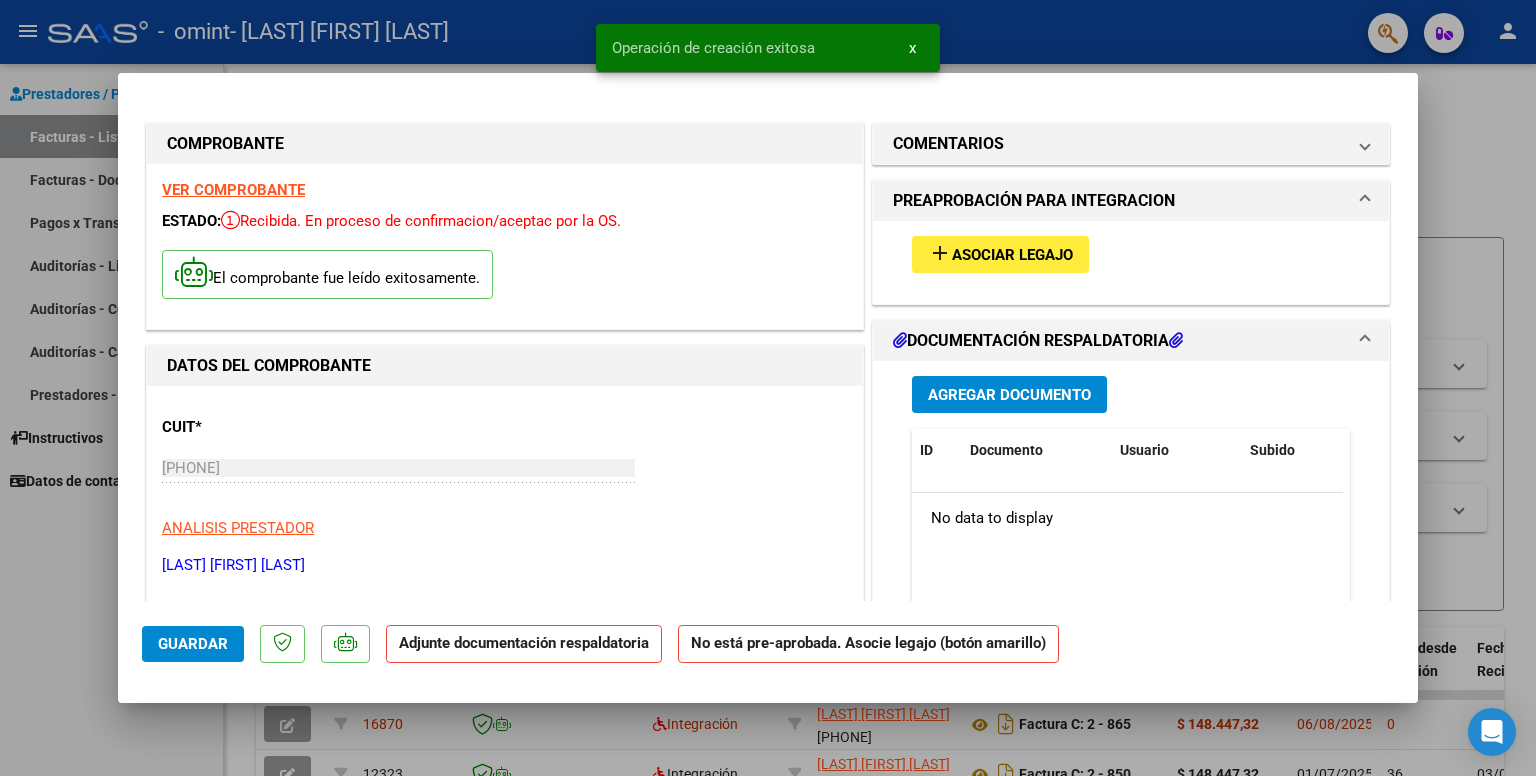 click on "Asociar Legajo" at bounding box center (1012, 255) 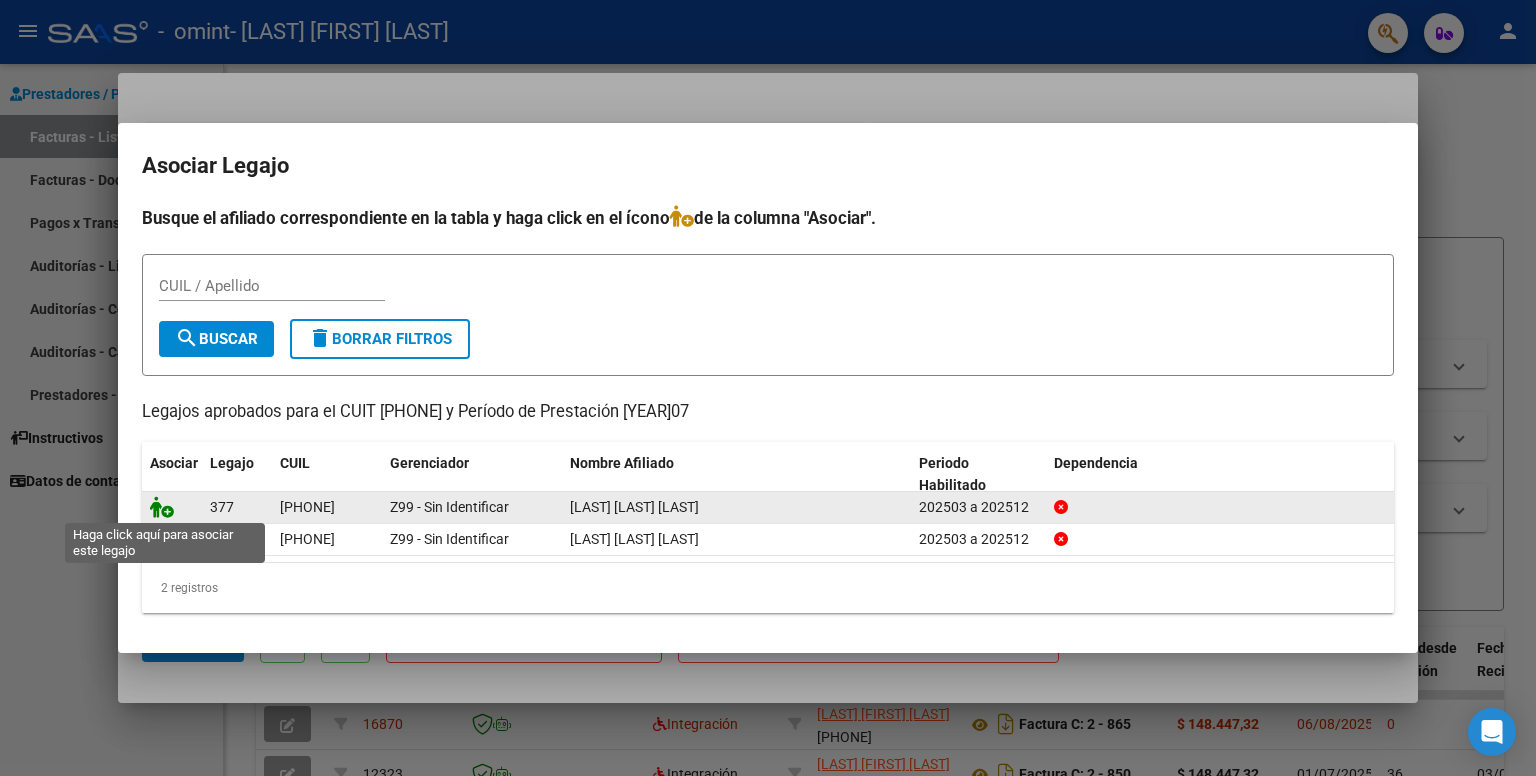 click 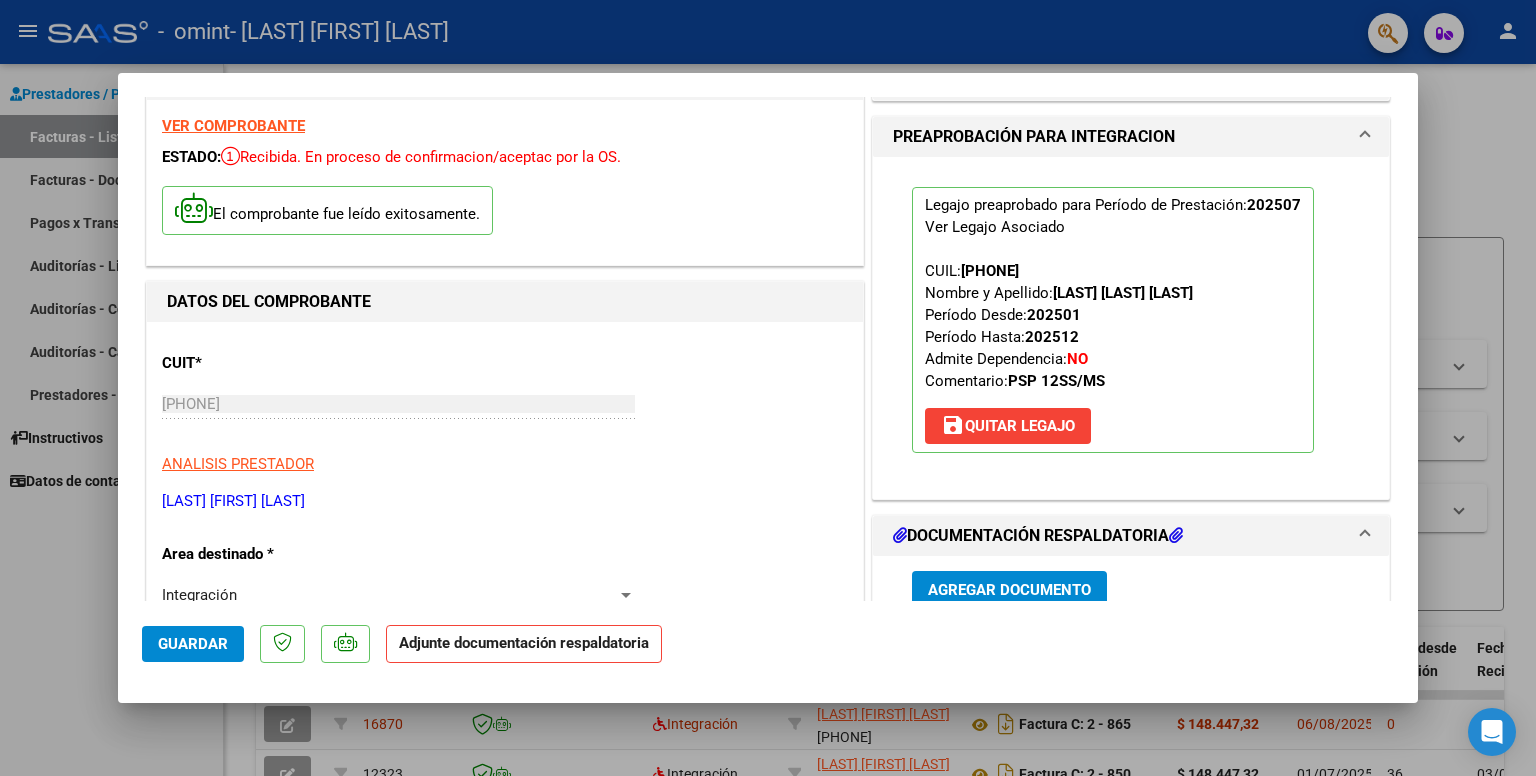 scroll, scrollTop: 100, scrollLeft: 0, axis: vertical 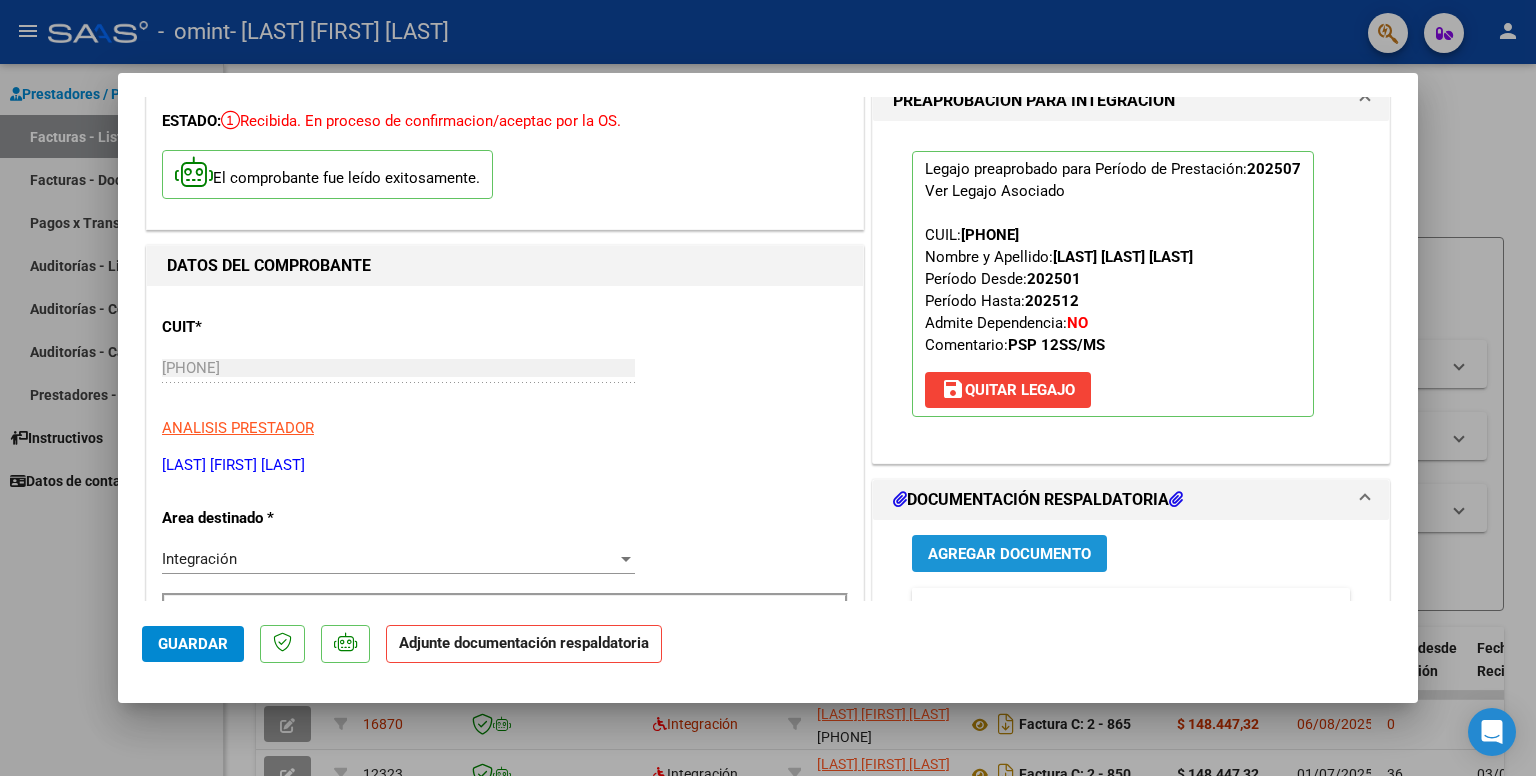 click on "Agregar Documento" at bounding box center [1009, 554] 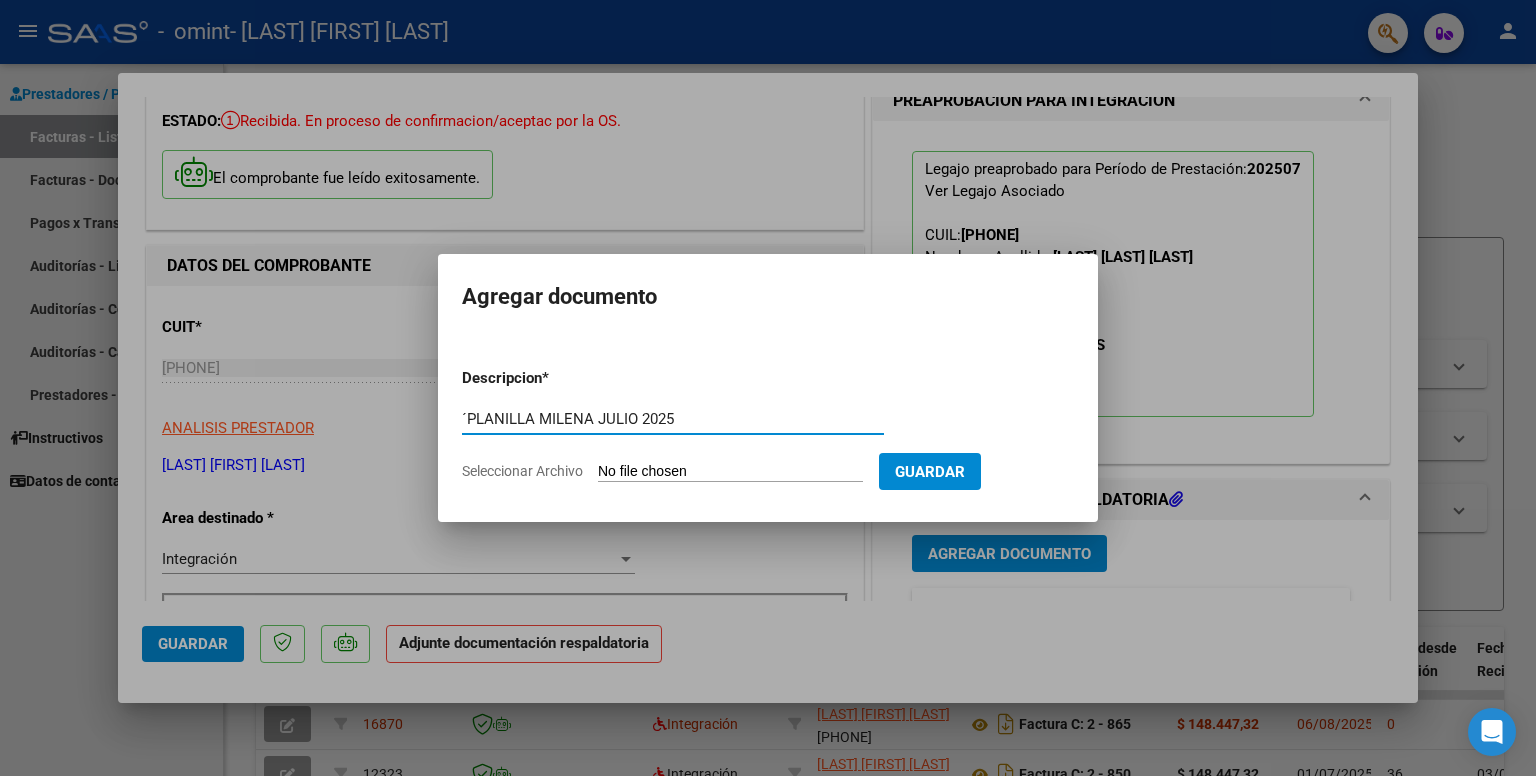 type on "´PLANILLA MILENA JULIO 2025" 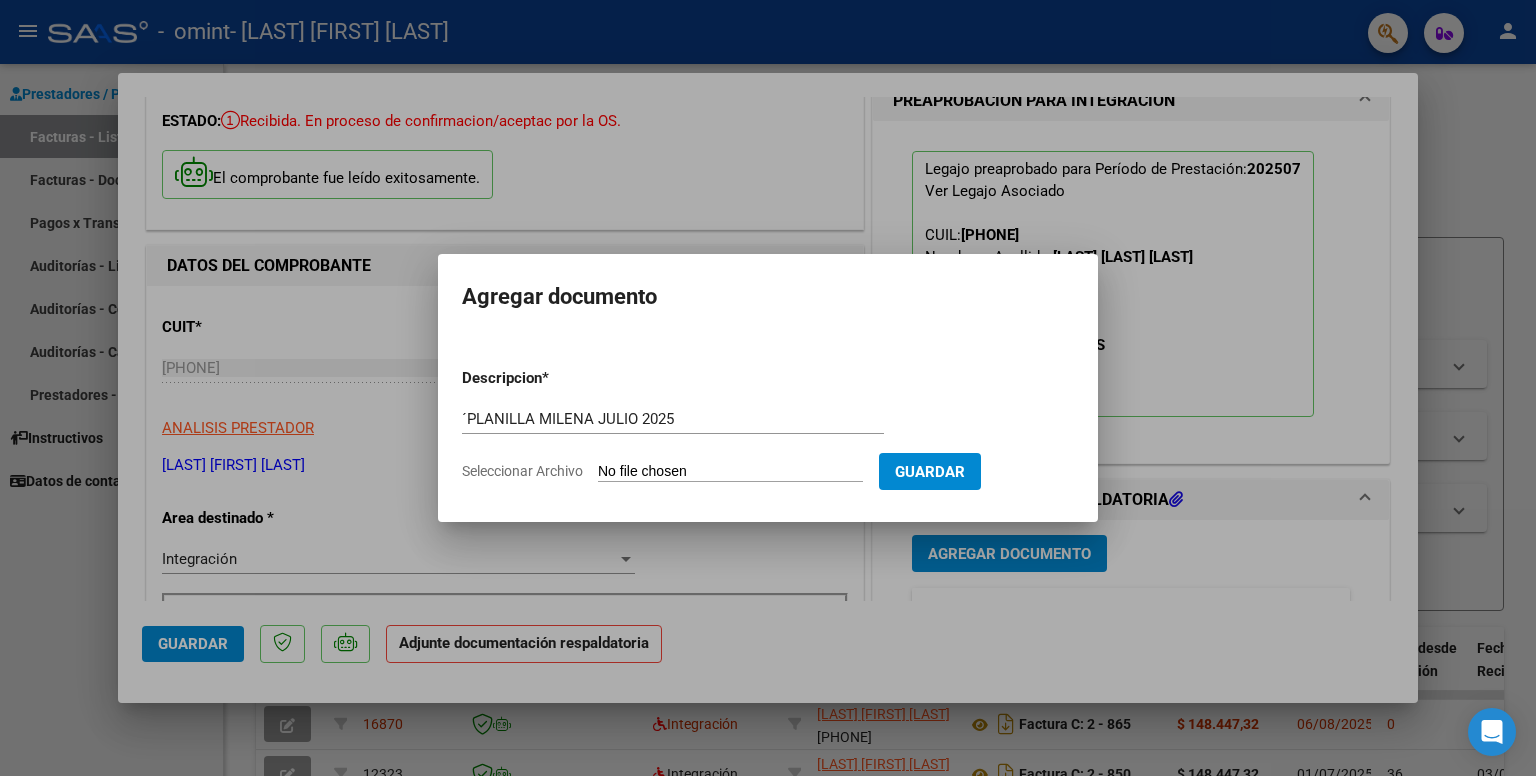 type on "C:\fakepath\PLANILLA [LAST] [MONTH] [YEAR].jpg" 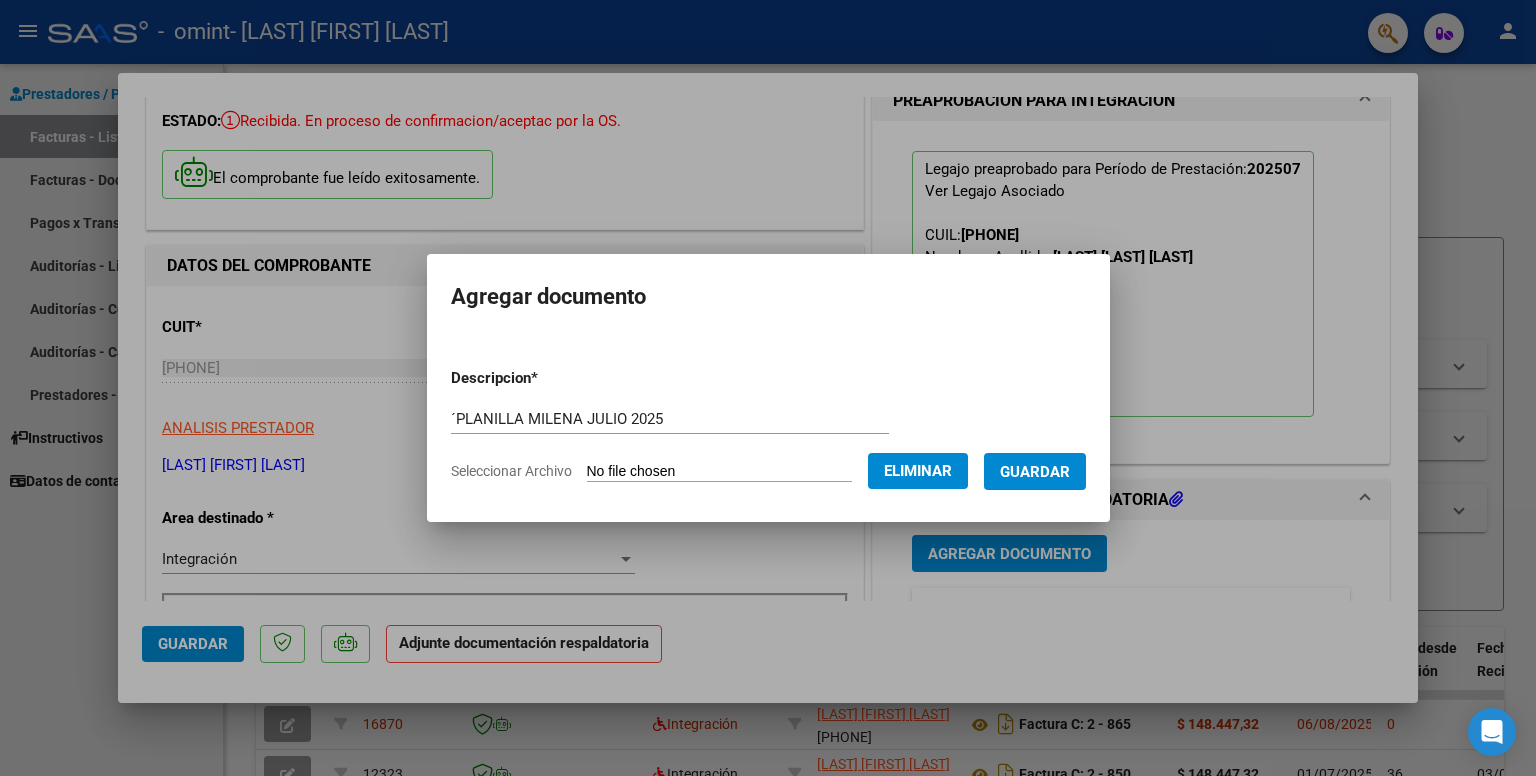 click on "Guardar" at bounding box center (1035, 472) 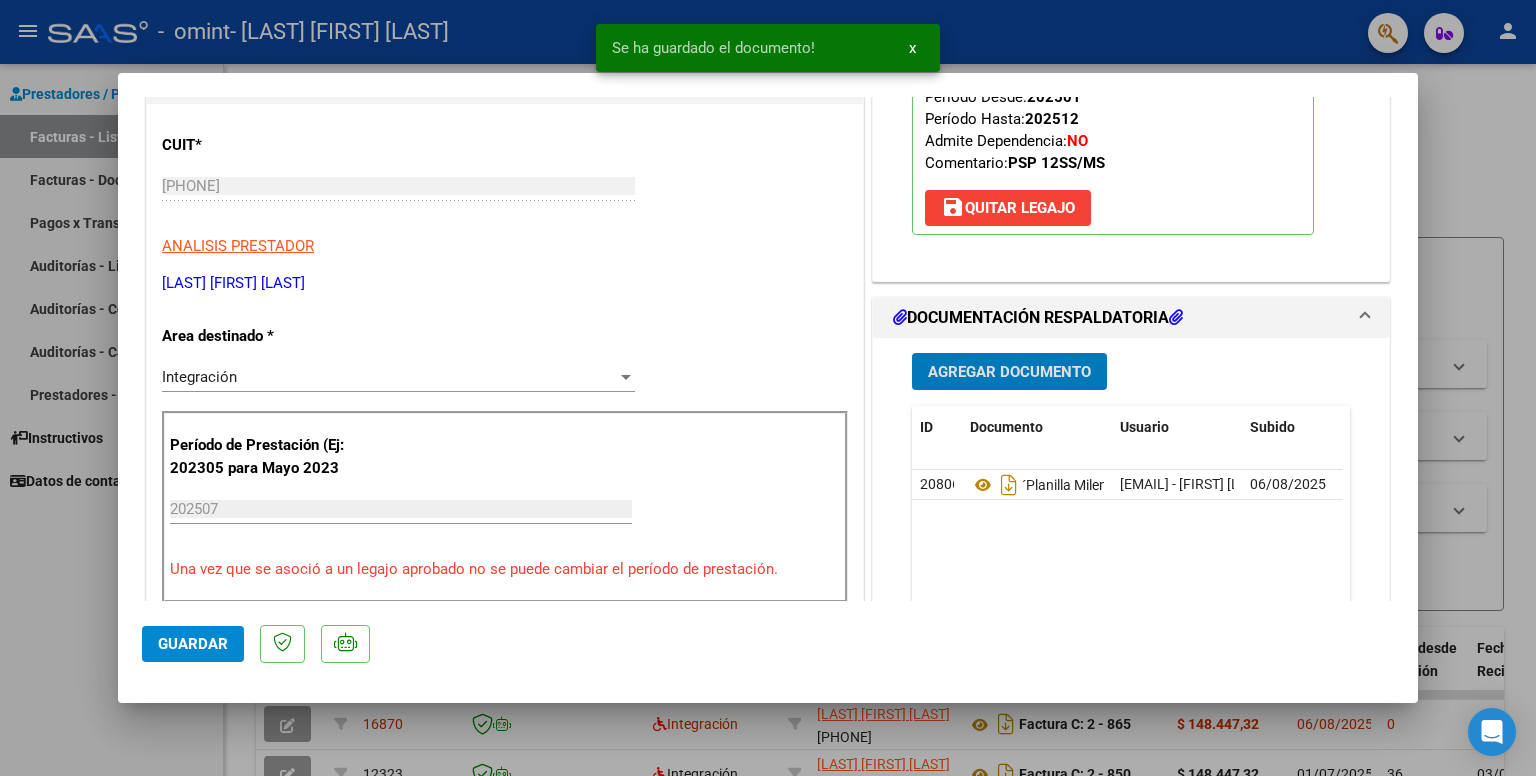 scroll, scrollTop: 300, scrollLeft: 0, axis: vertical 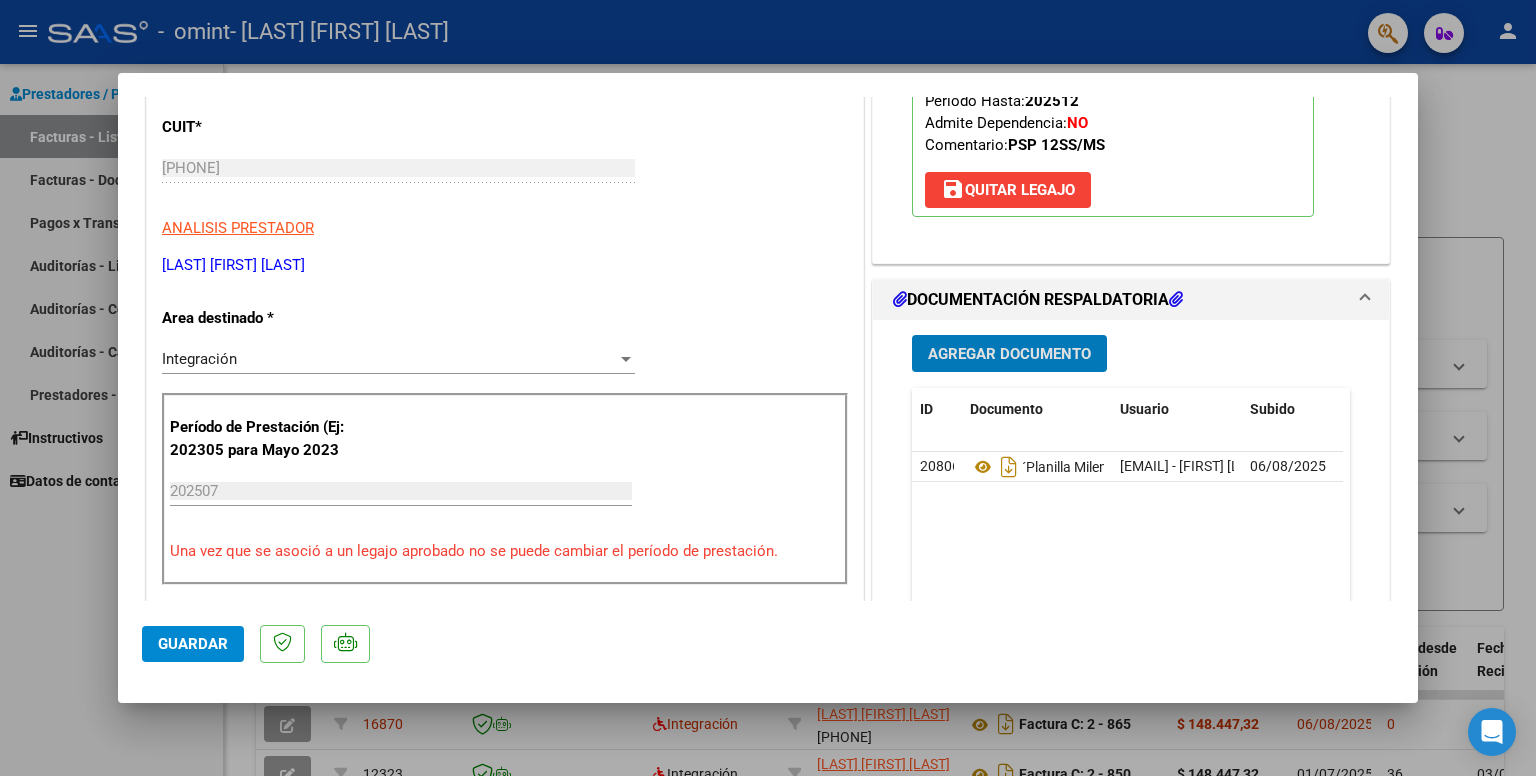 click on "Guardar" 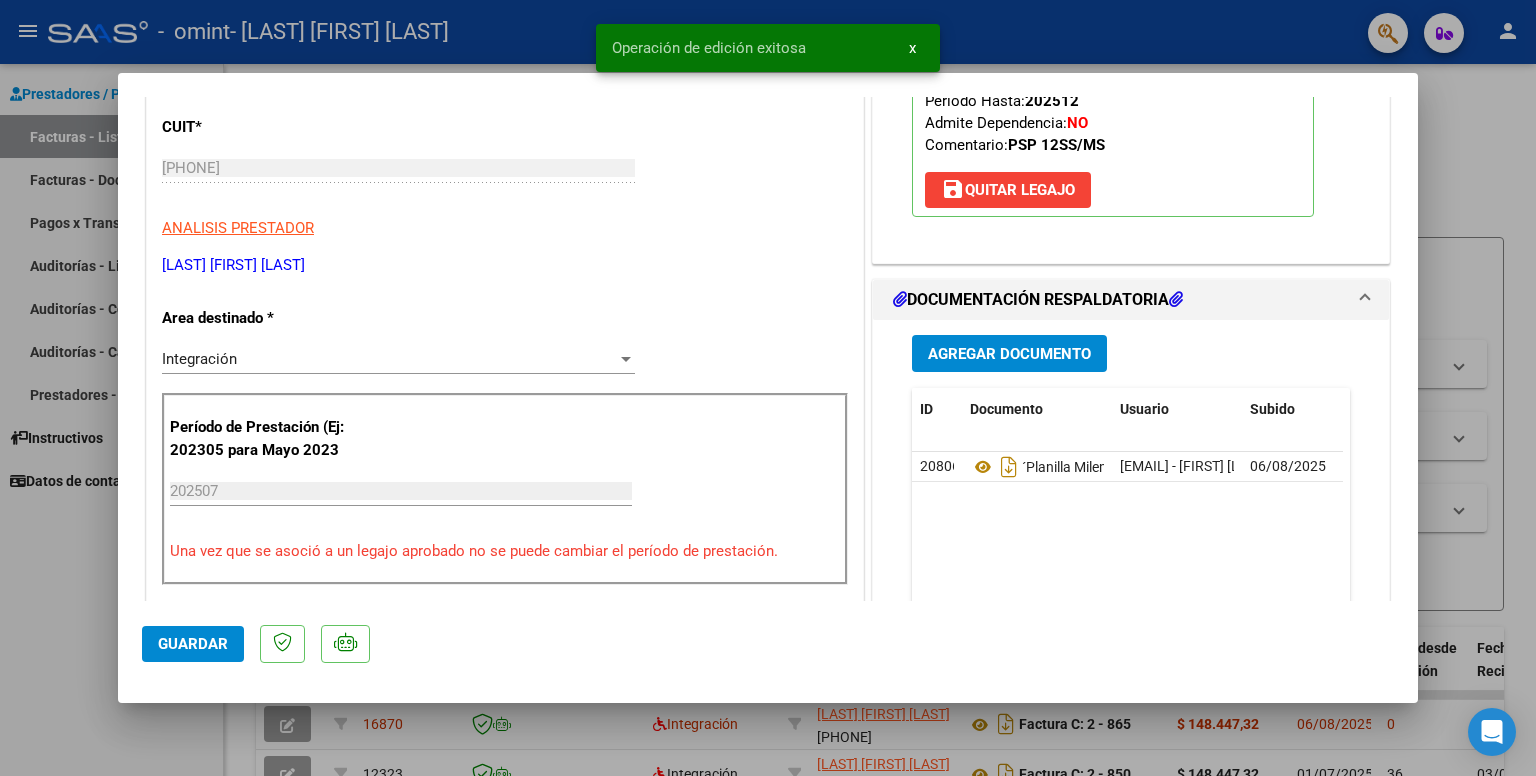 click at bounding box center (768, 388) 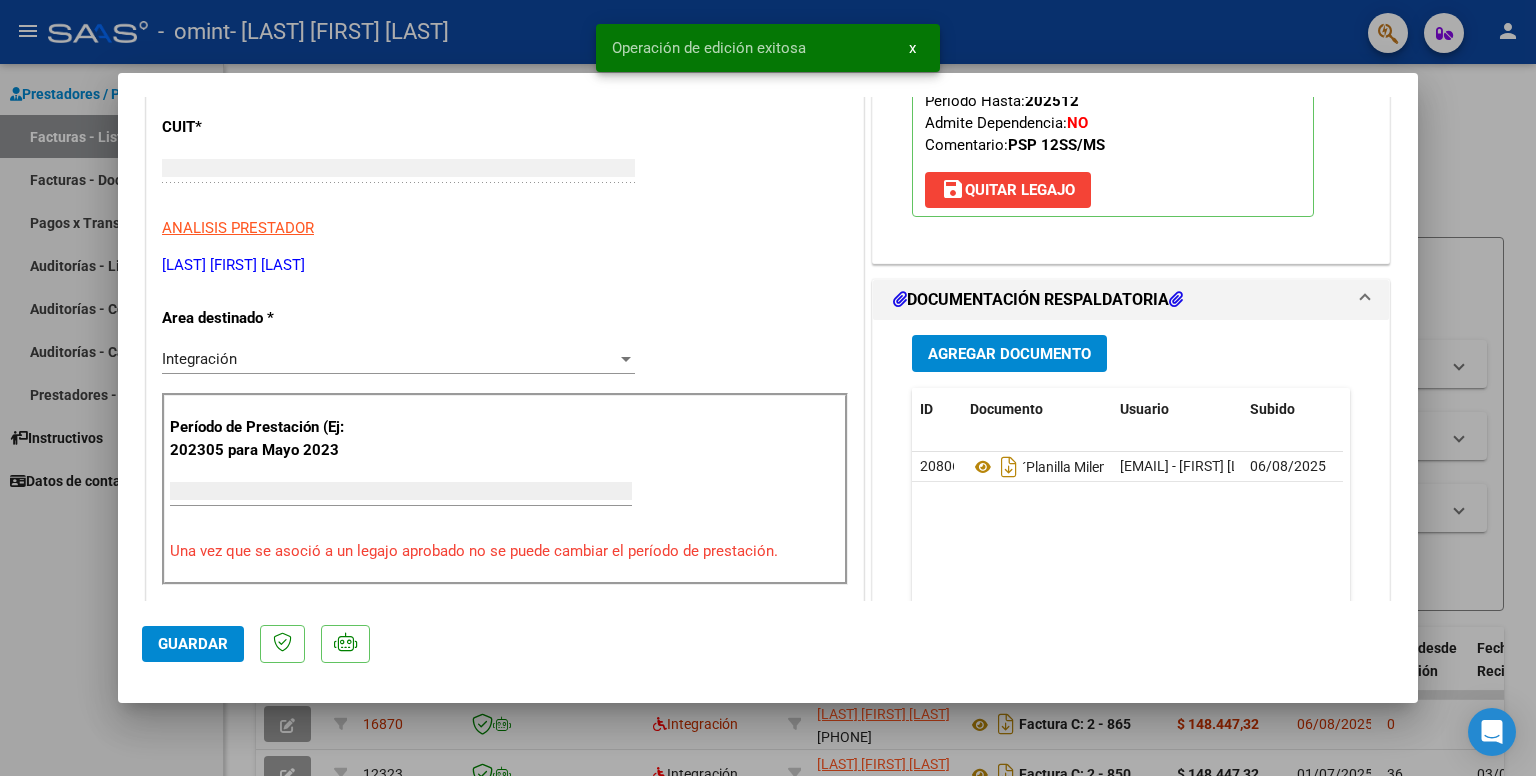 scroll, scrollTop: 0, scrollLeft: 0, axis: both 